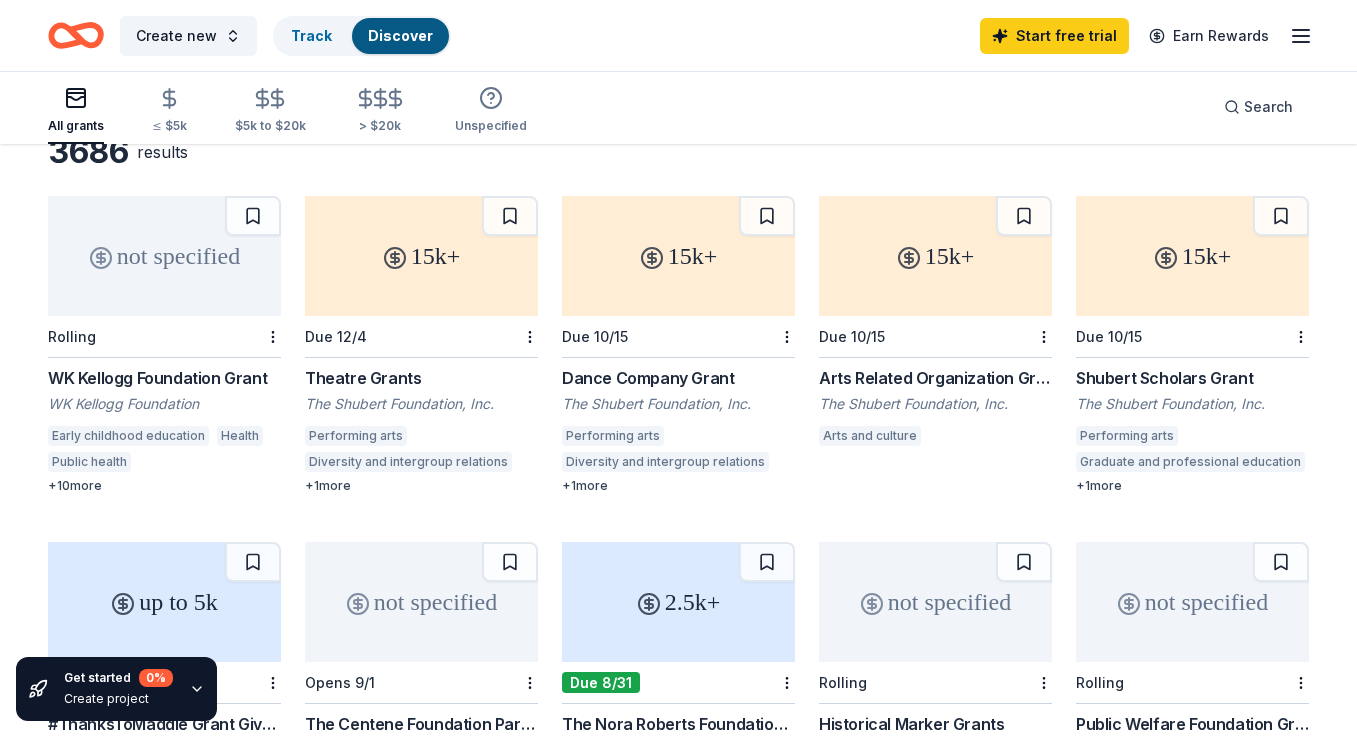 scroll, scrollTop: 115, scrollLeft: 0, axis: vertical 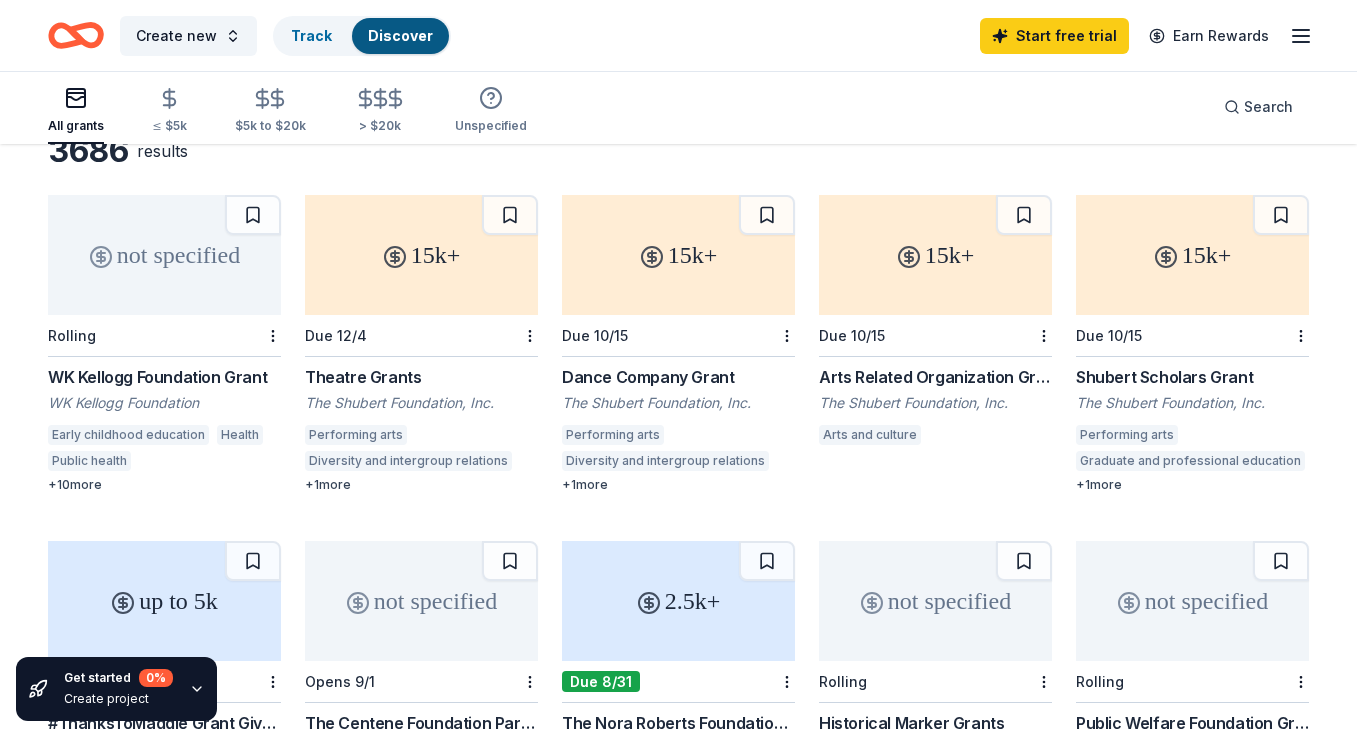 click on "WK Kellogg Foundation Grant" at bounding box center [164, 377] 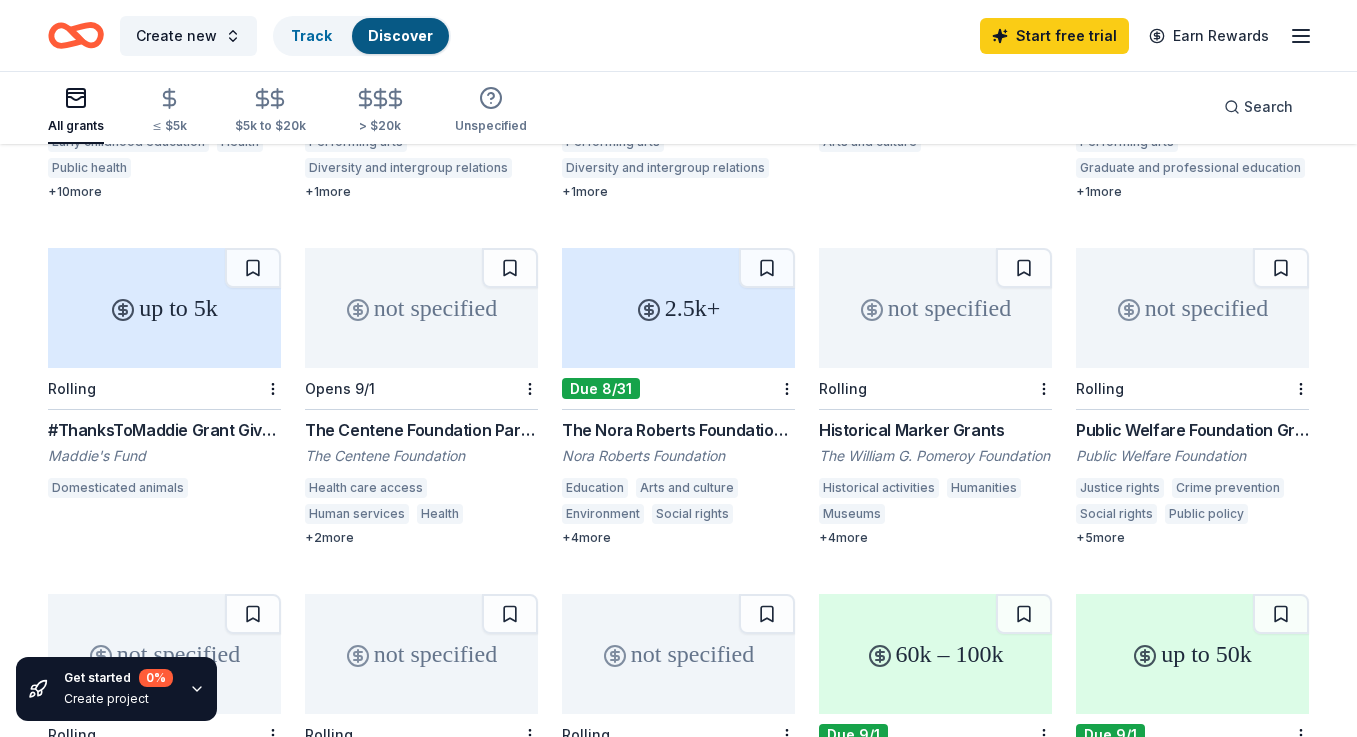 scroll, scrollTop: 418, scrollLeft: 0, axis: vertical 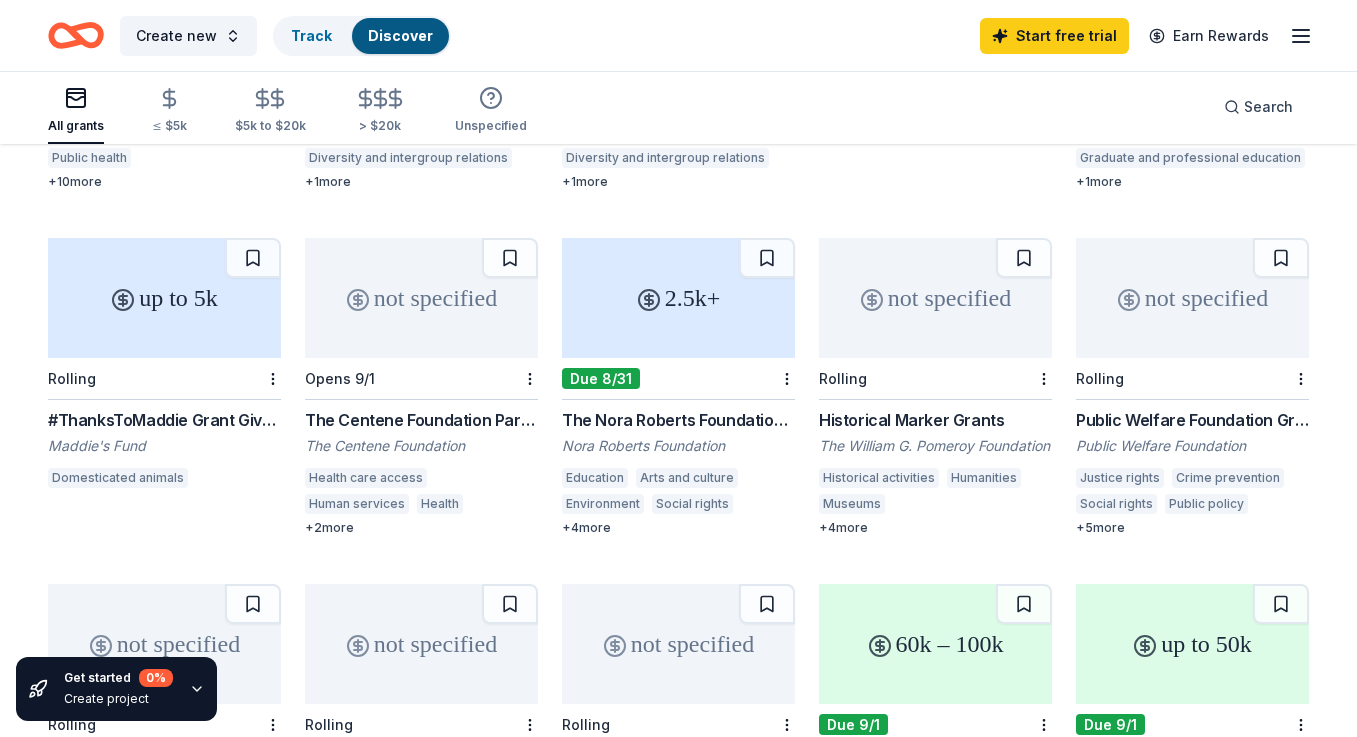 click on "#ThanksToMaddie Grant Giveaways" at bounding box center [164, 420] 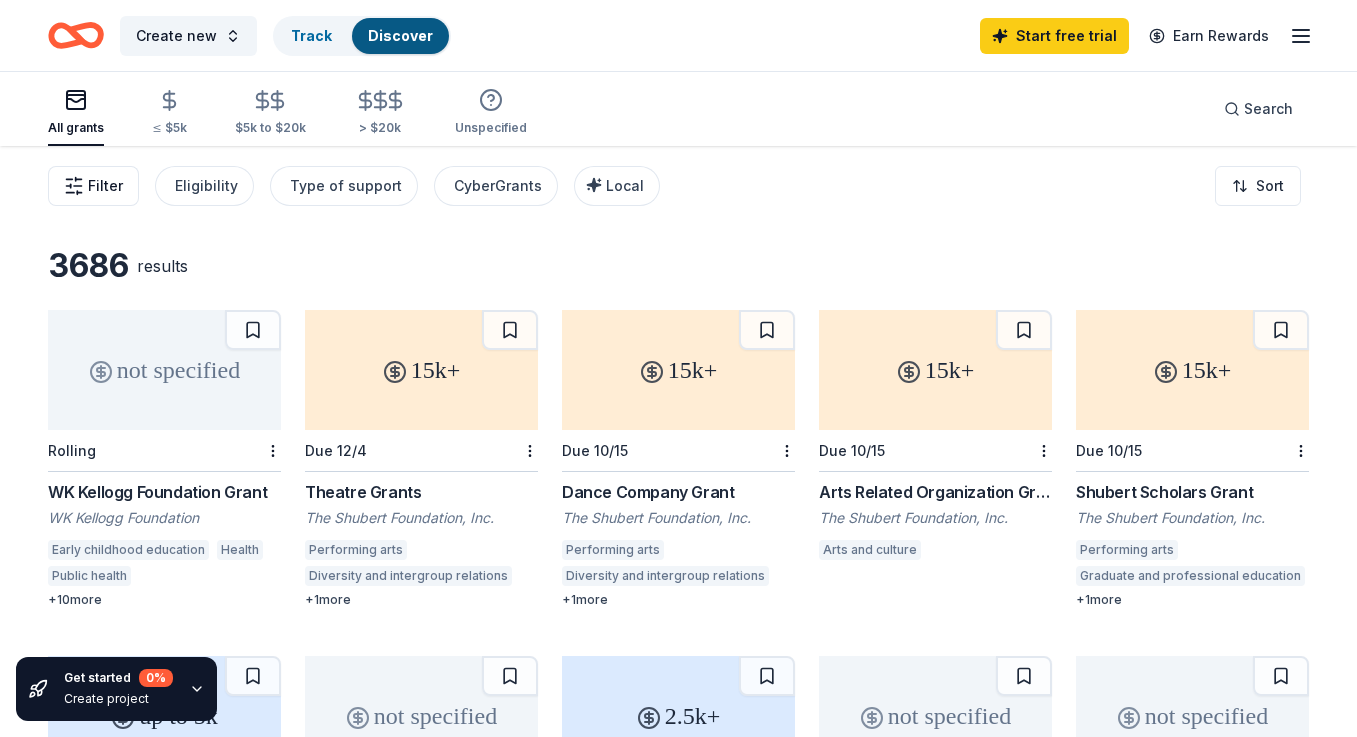 scroll, scrollTop: 0, scrollLeft: 0, axis: both 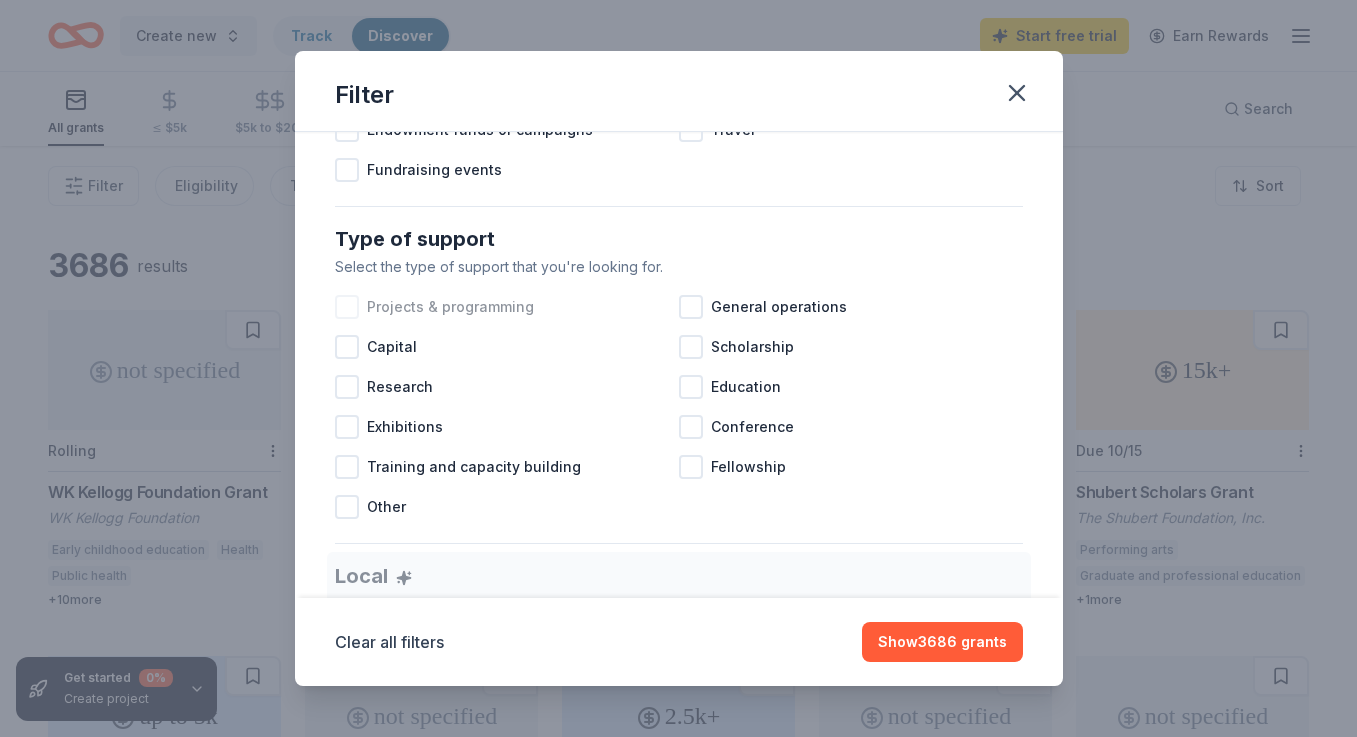 click at bounding box center [347, 307] 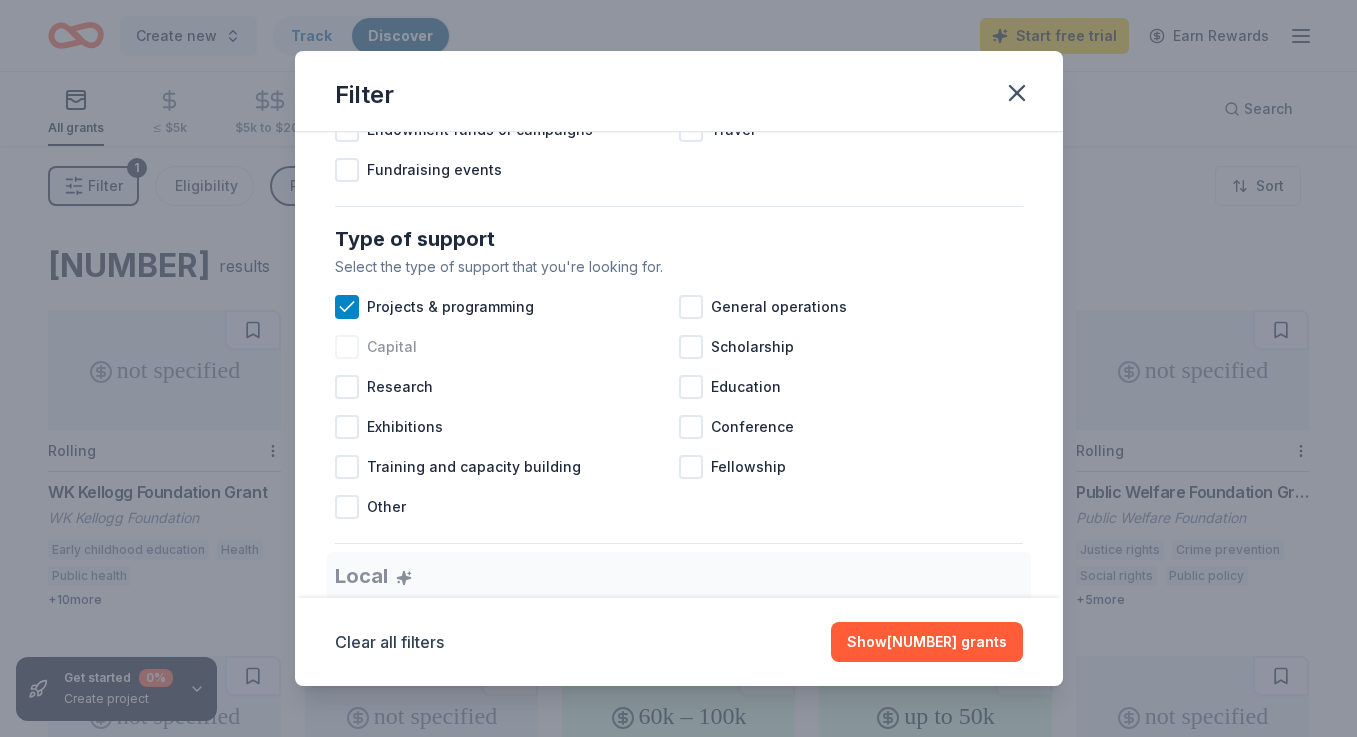 click at bounding box center (347, 347) 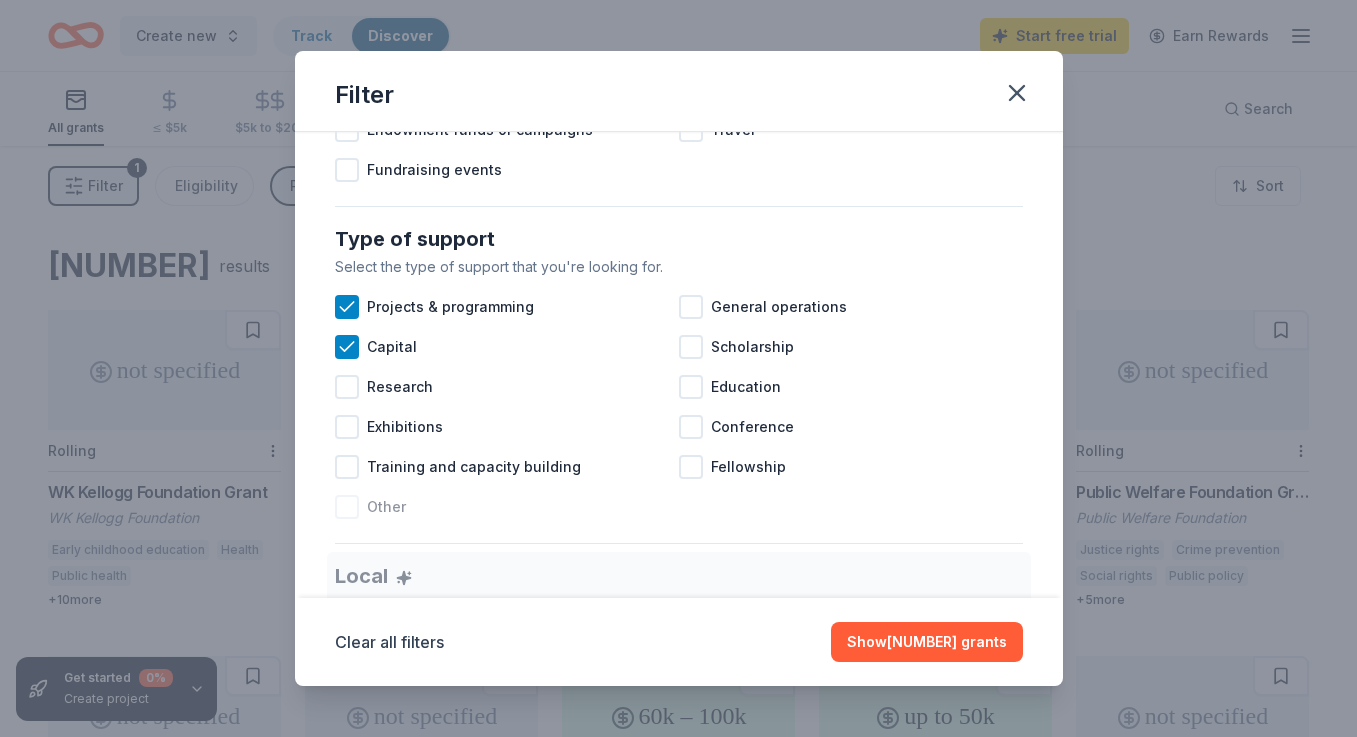 click at bounding box center [347, 507] 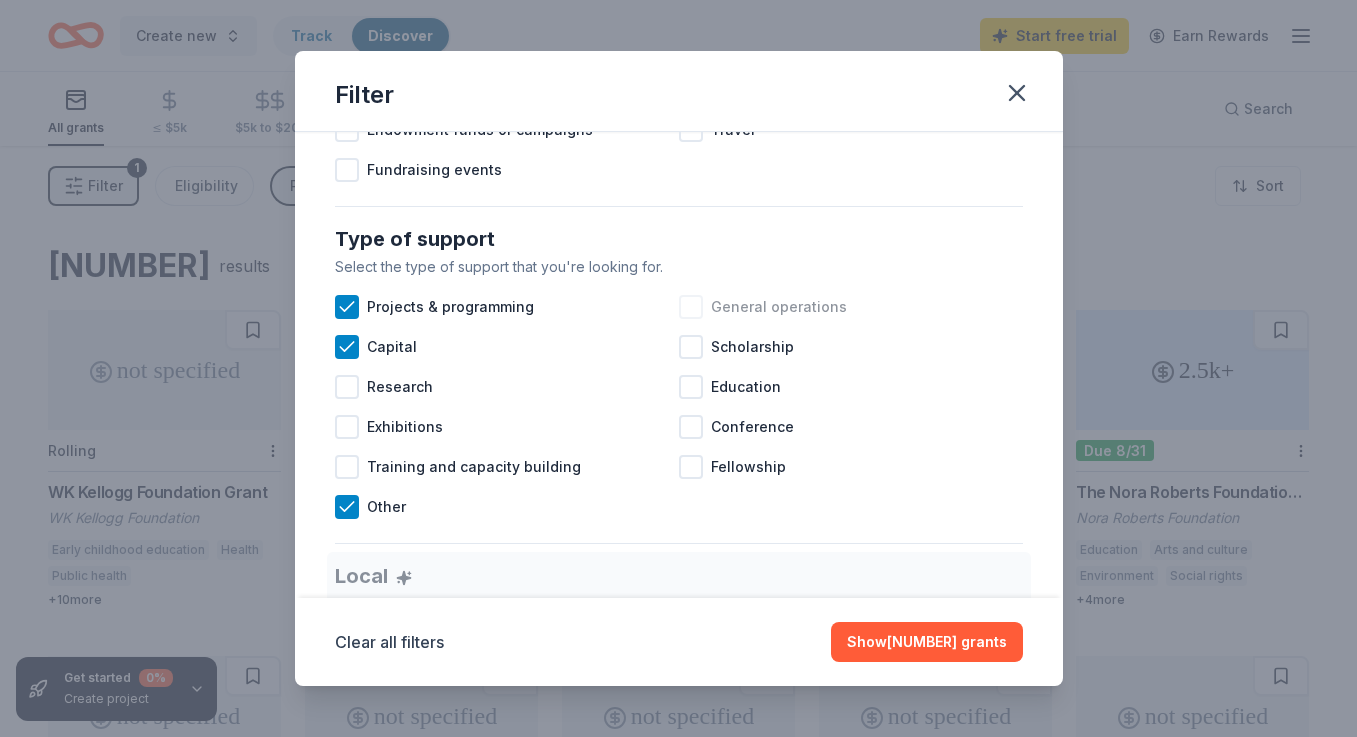 click at bounding box center (691, 307) 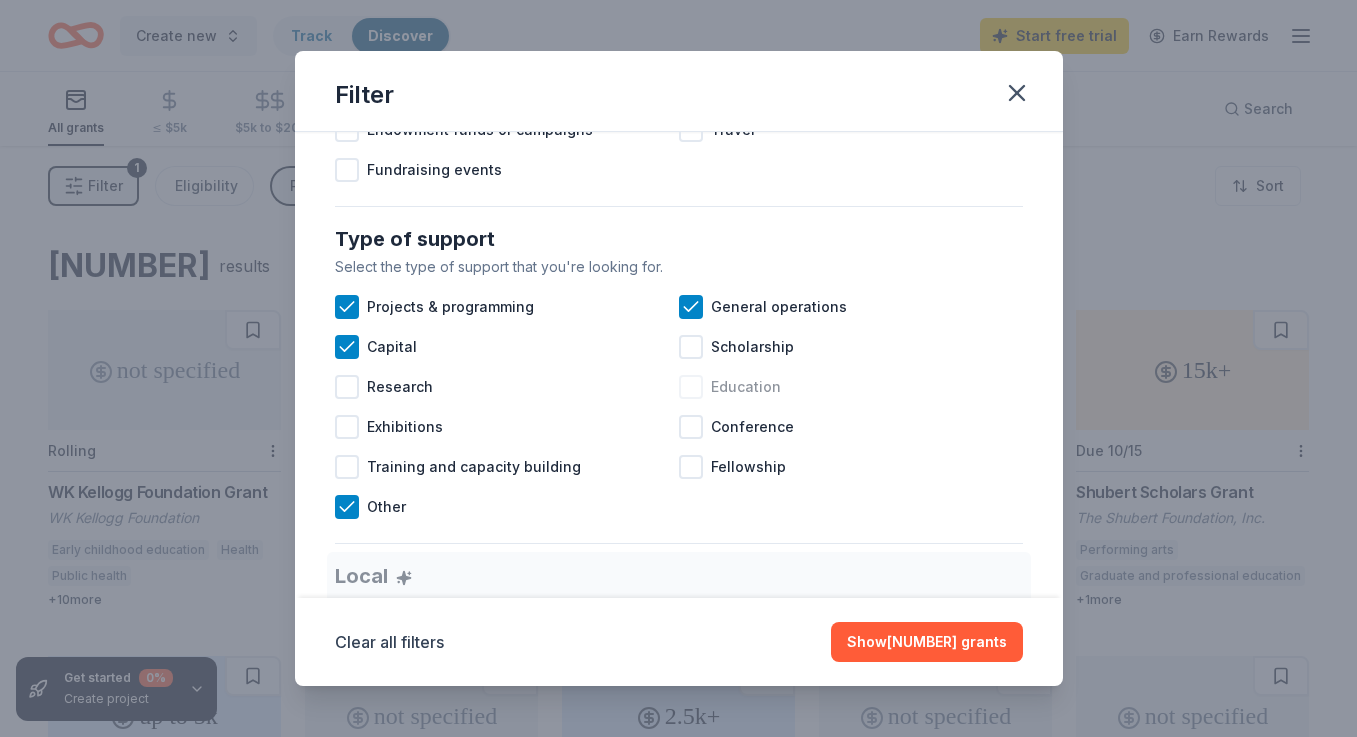 click at bounding box center [691, 387] 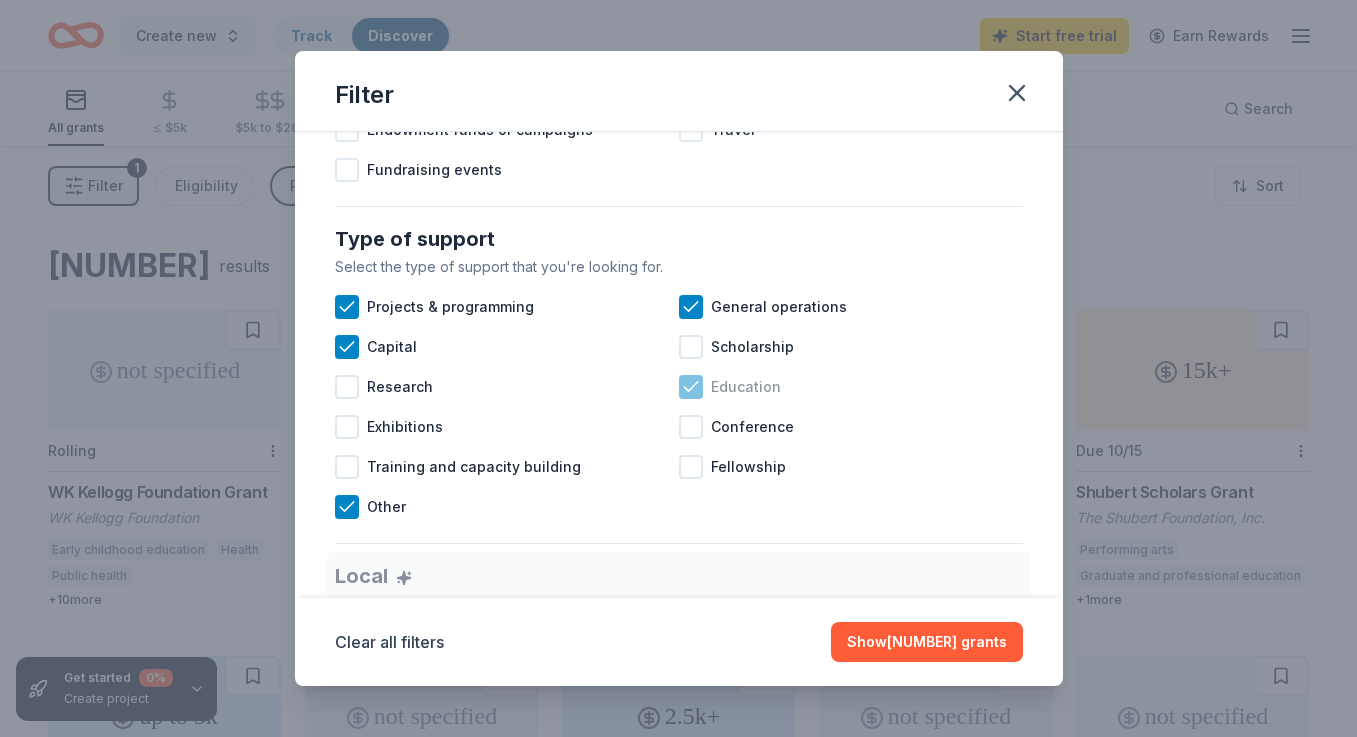 click 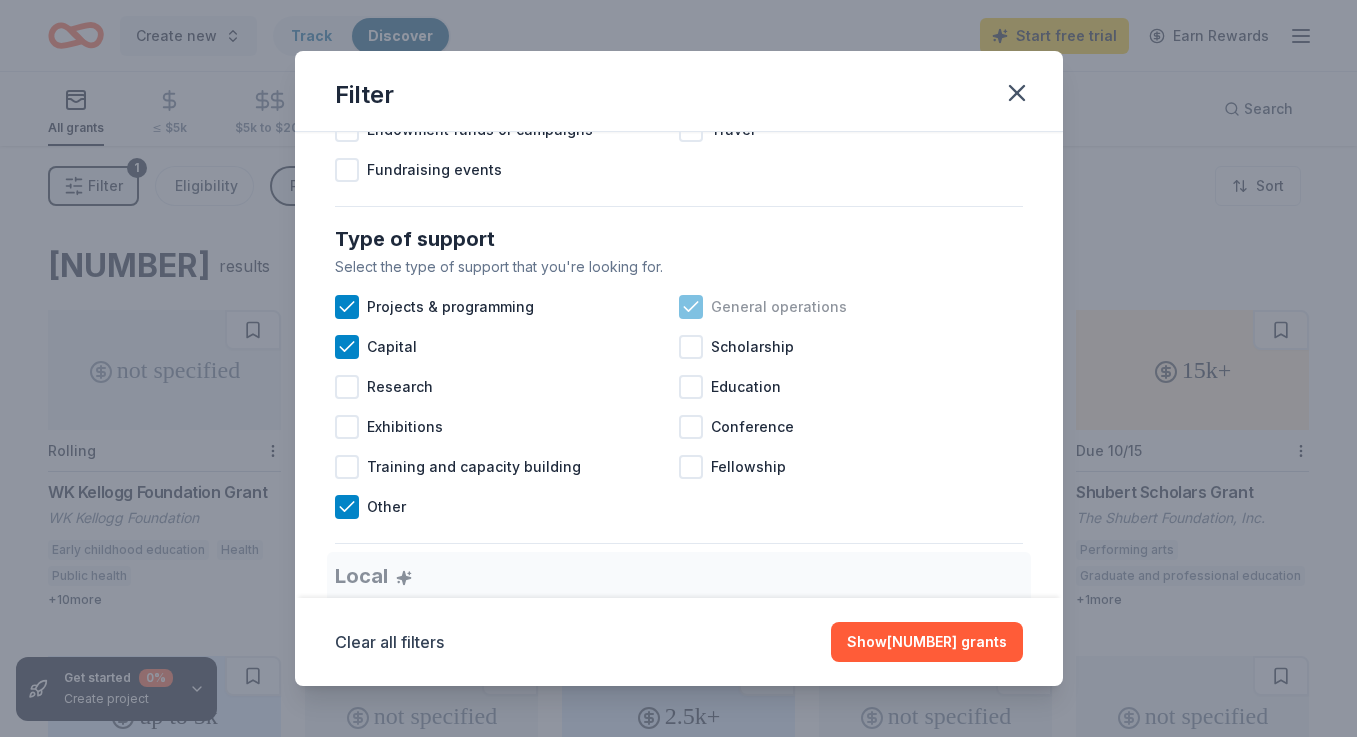 click 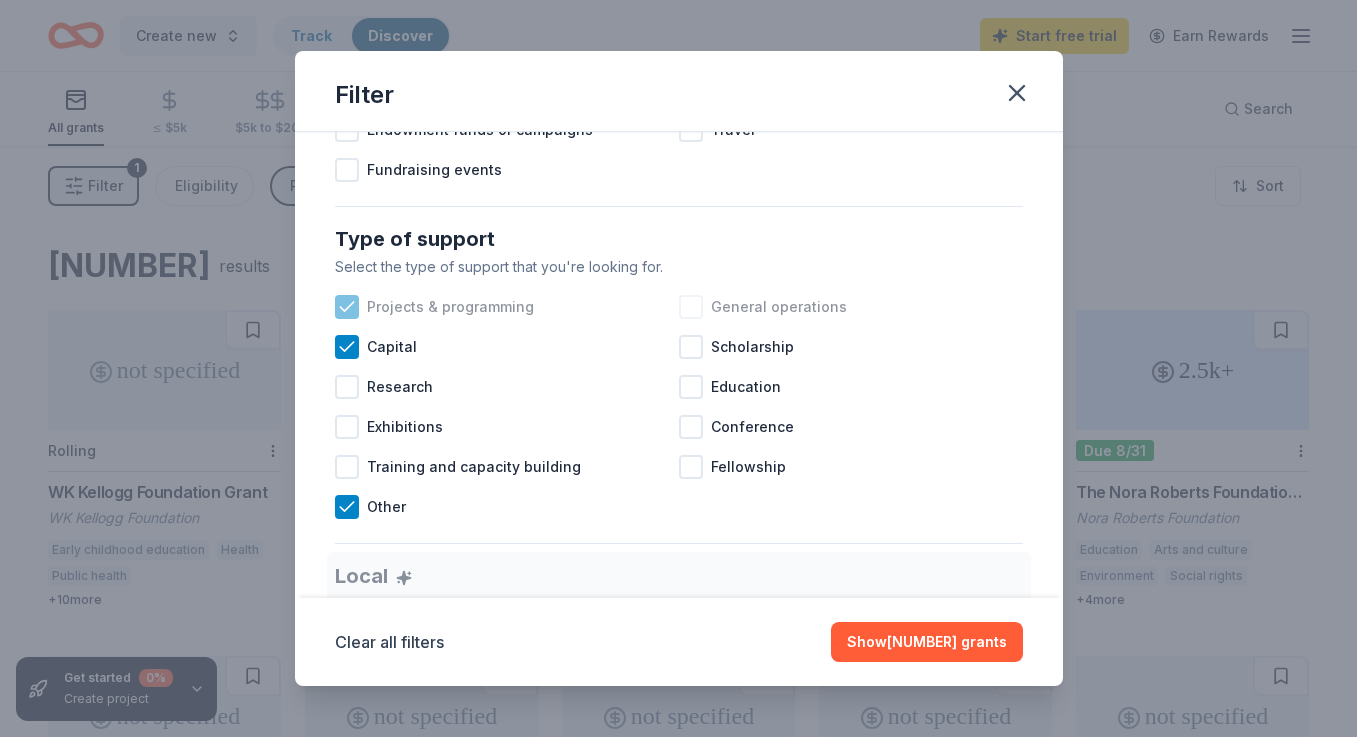 click 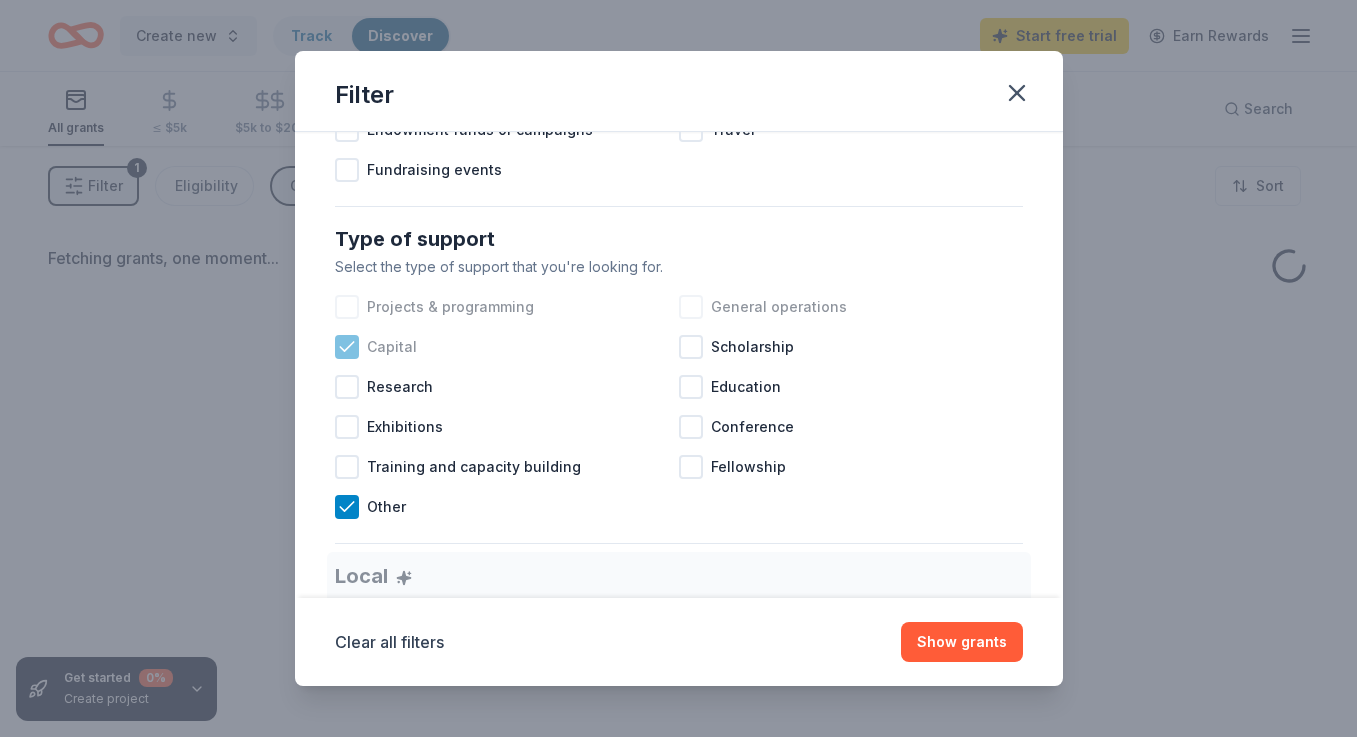 click 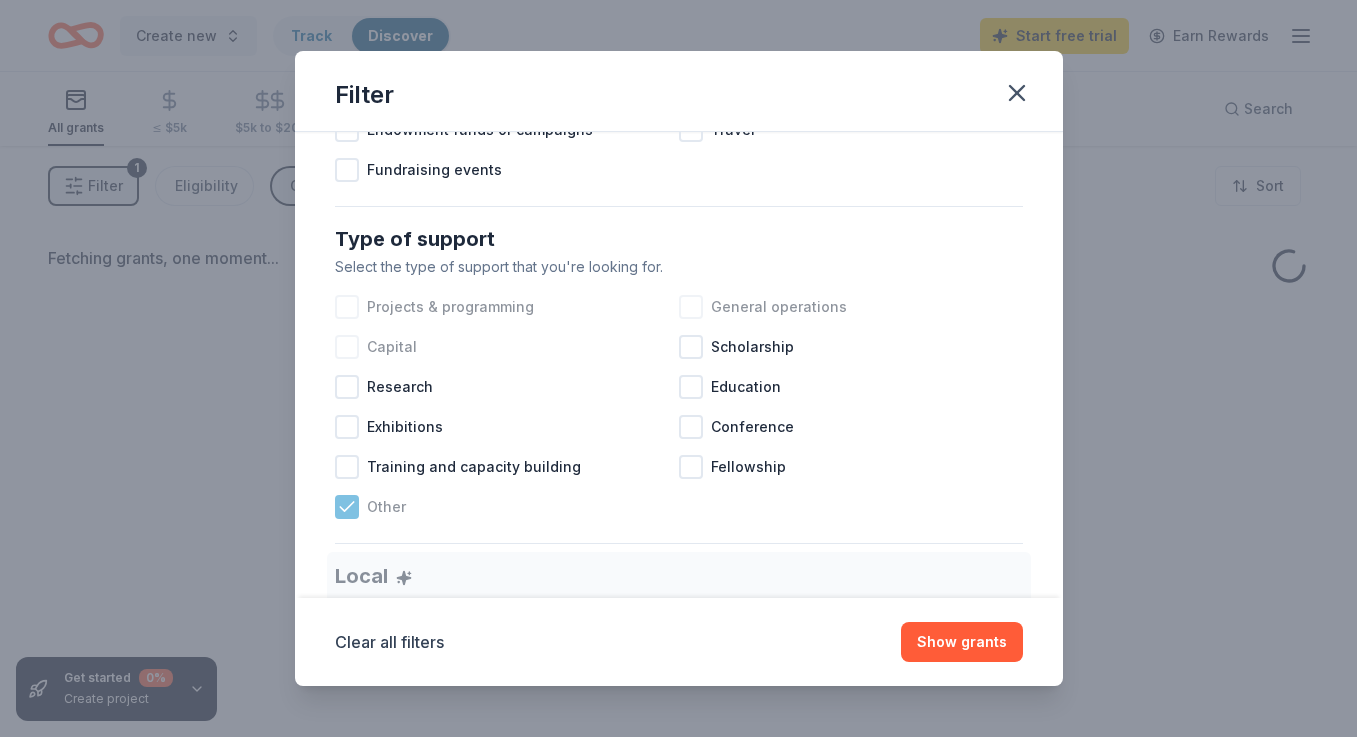 click 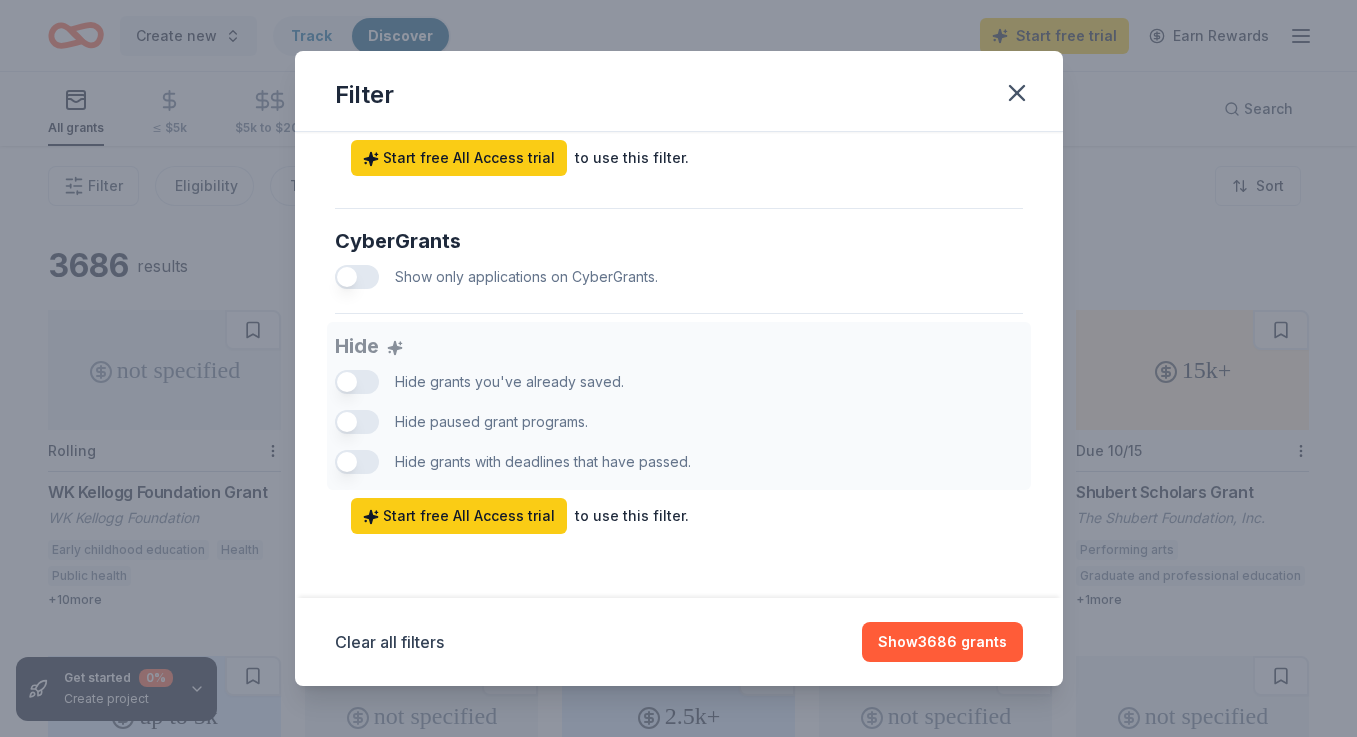 scroll, scrollTop: 1233, scrollLeft: 0, axis: vertical 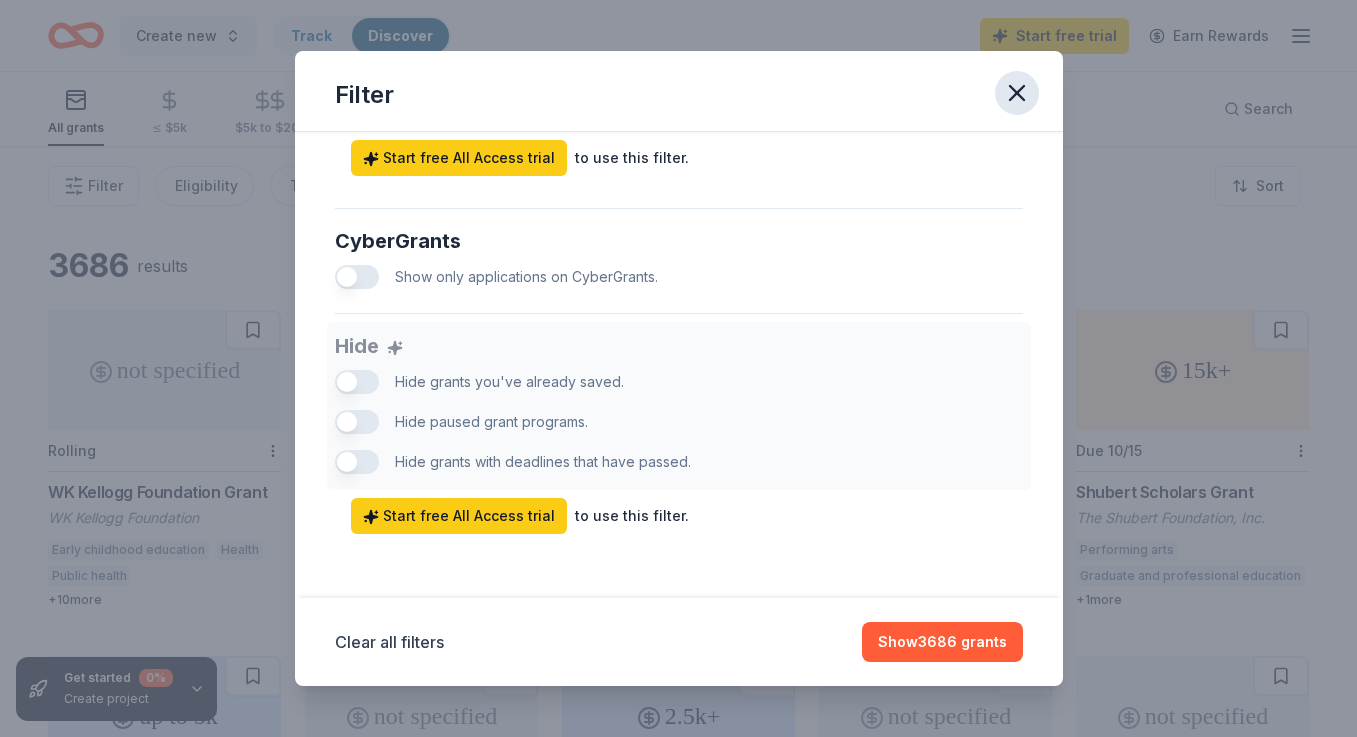 click 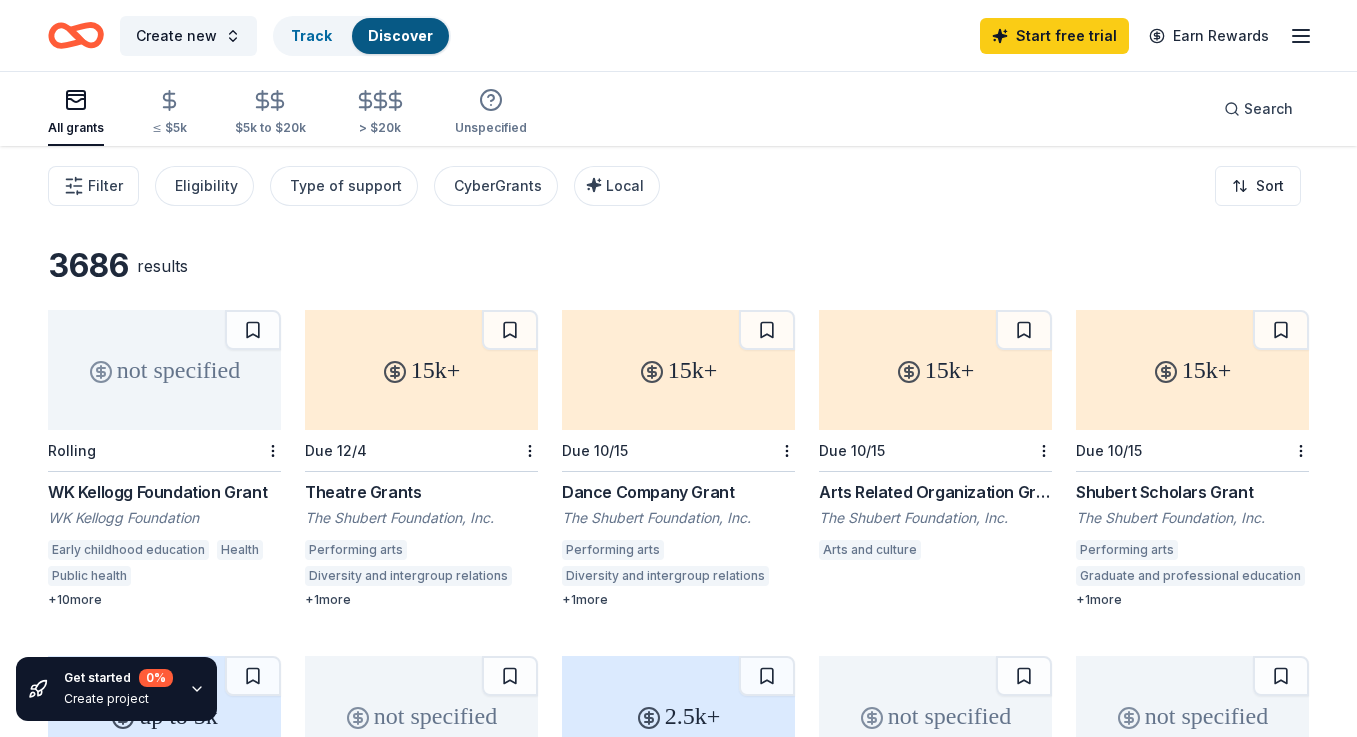 scroll, scrollTop: 0, scrollLeft: 0, axis: both 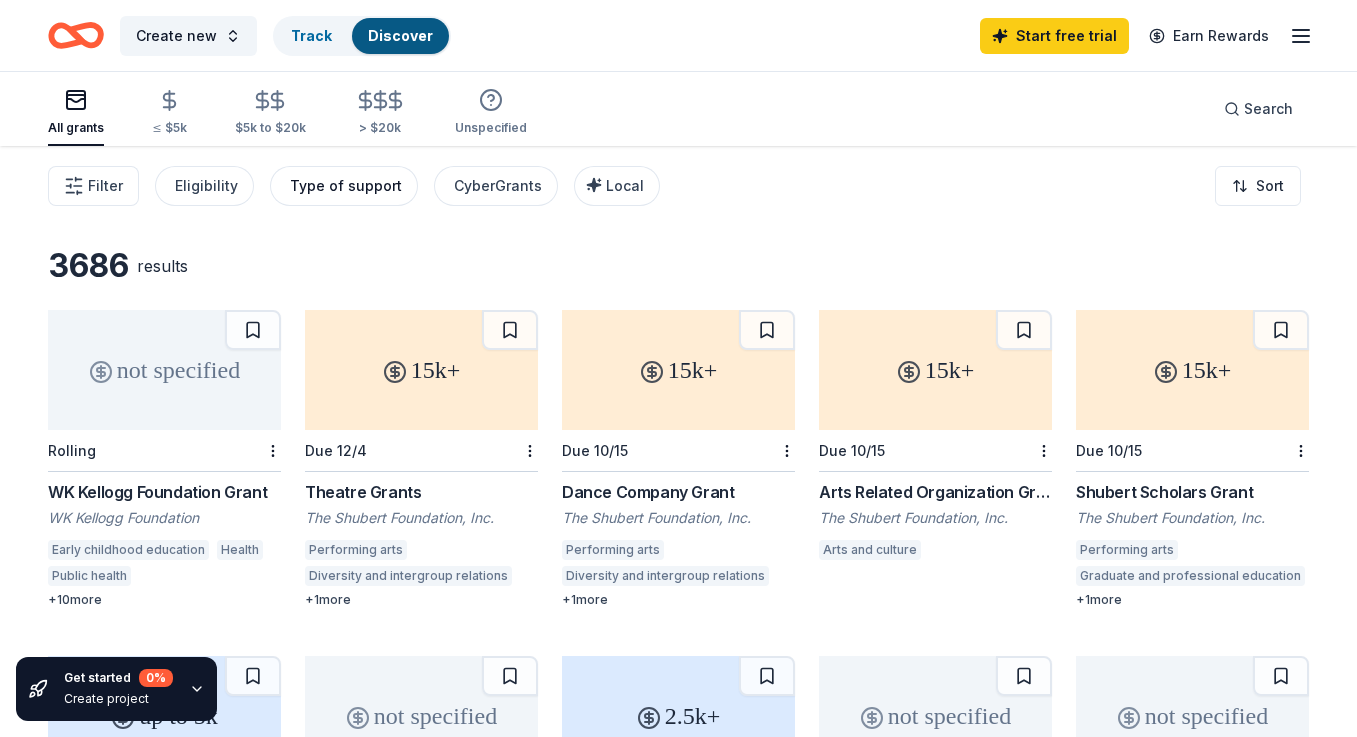 click on "Type of support" at bounding box center (346, 186) 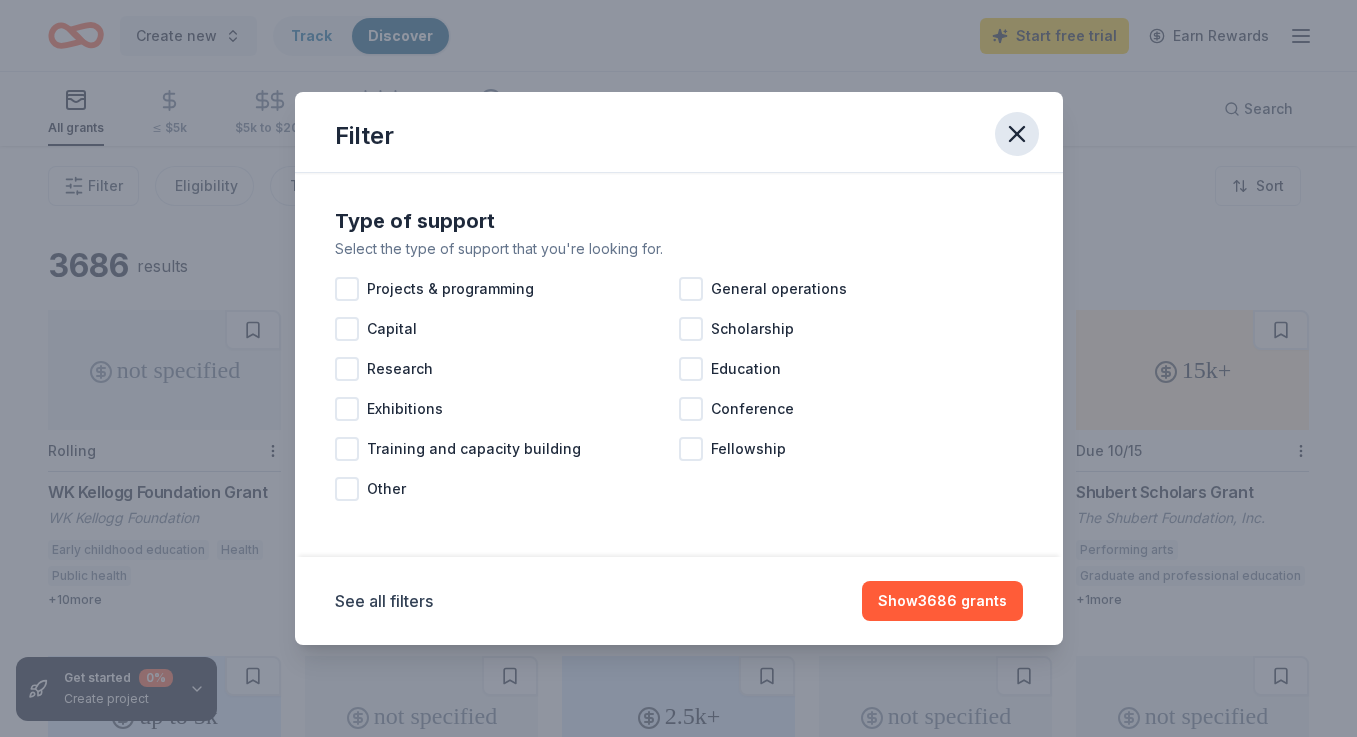 click 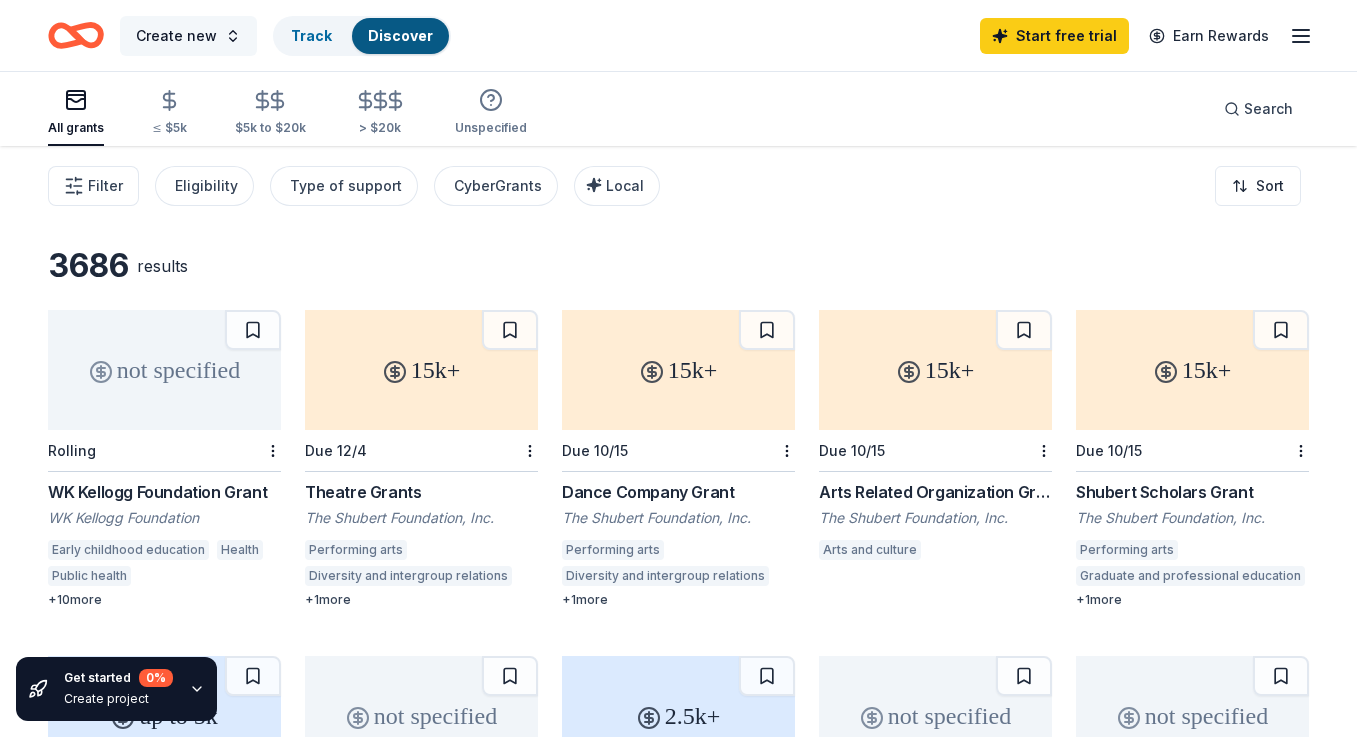 click on "Create new" at bounding box center [176, 36] 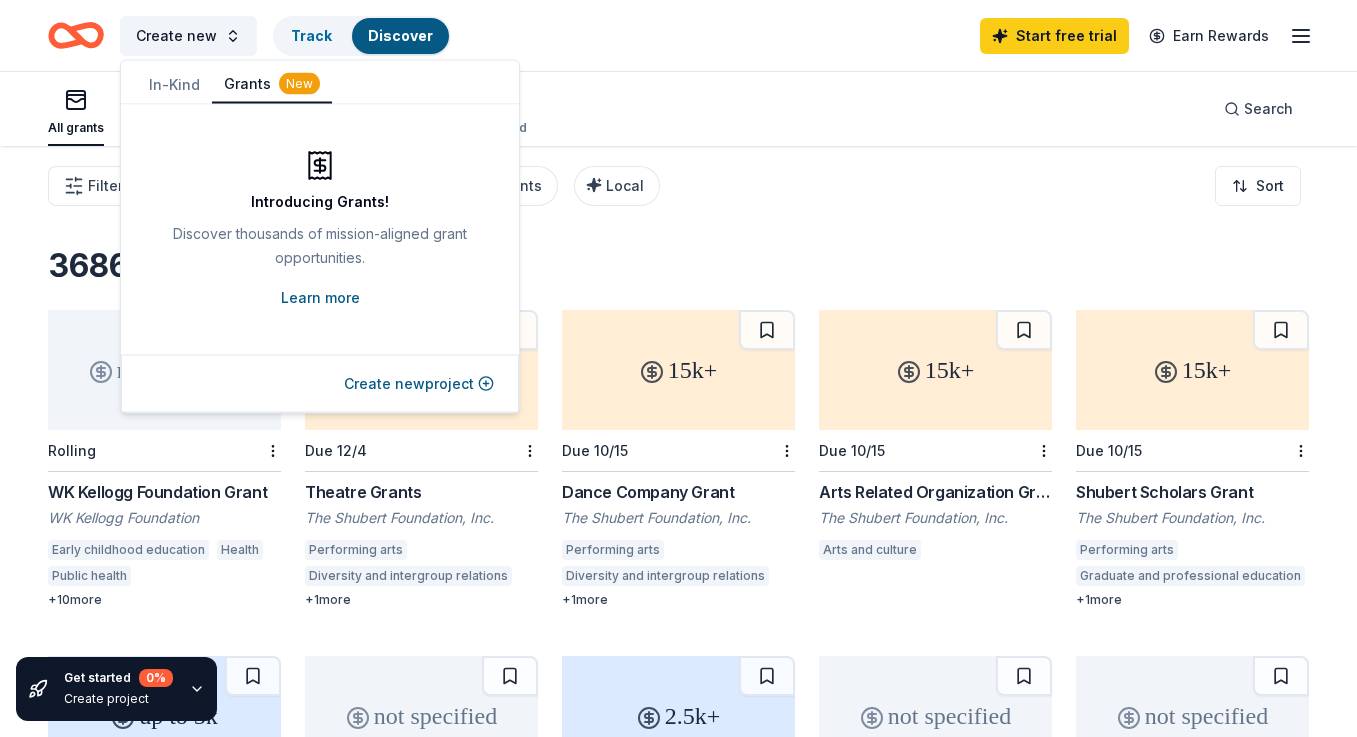 click on "Learn more" at bounding box center [320, 298] 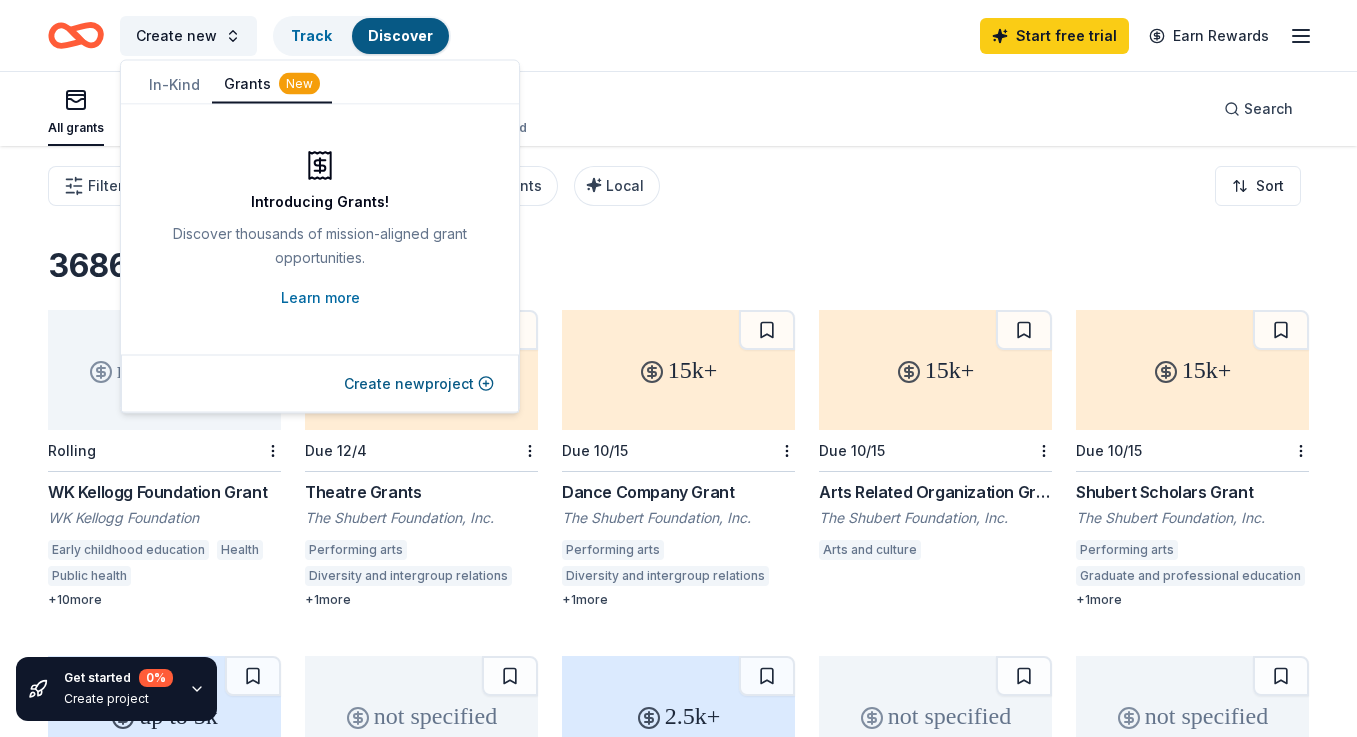 click on "Filter Eligibility Type of support CyberGrants Local Sort" at bounding box center (678, 186) 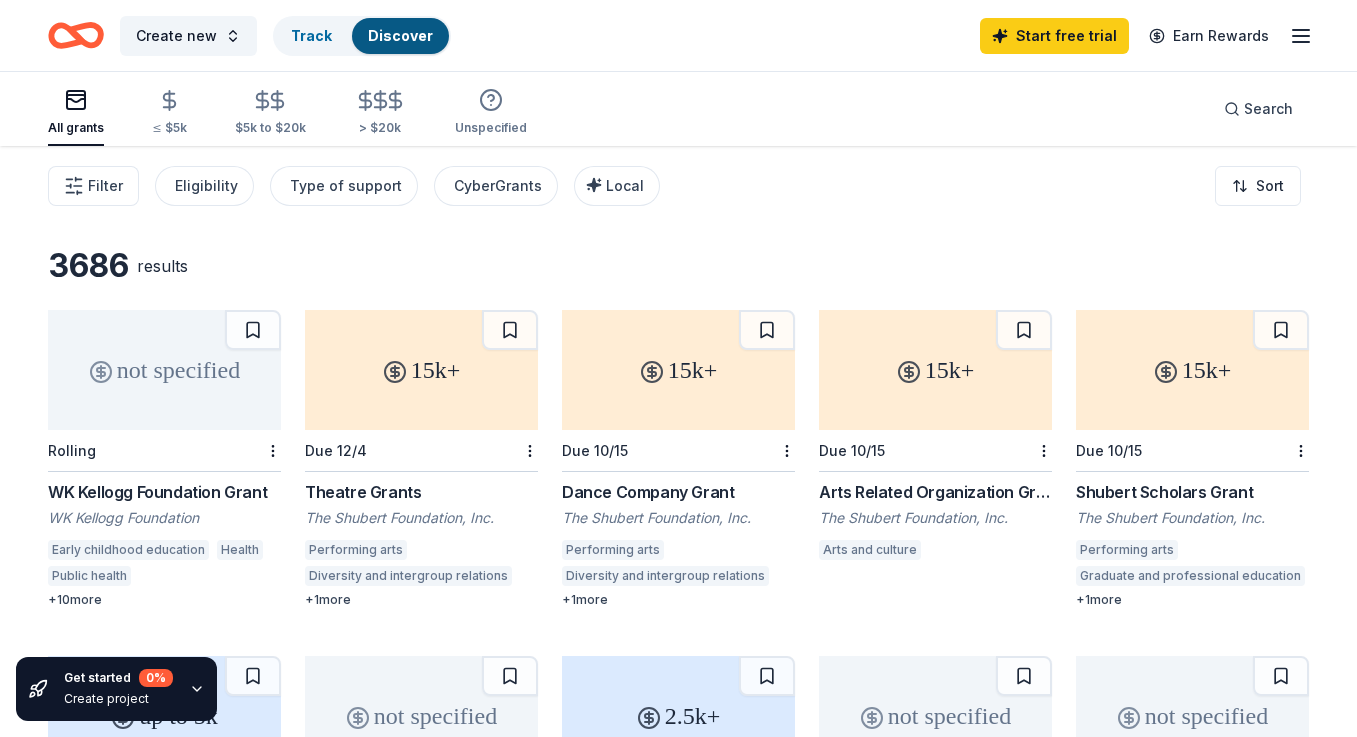 click 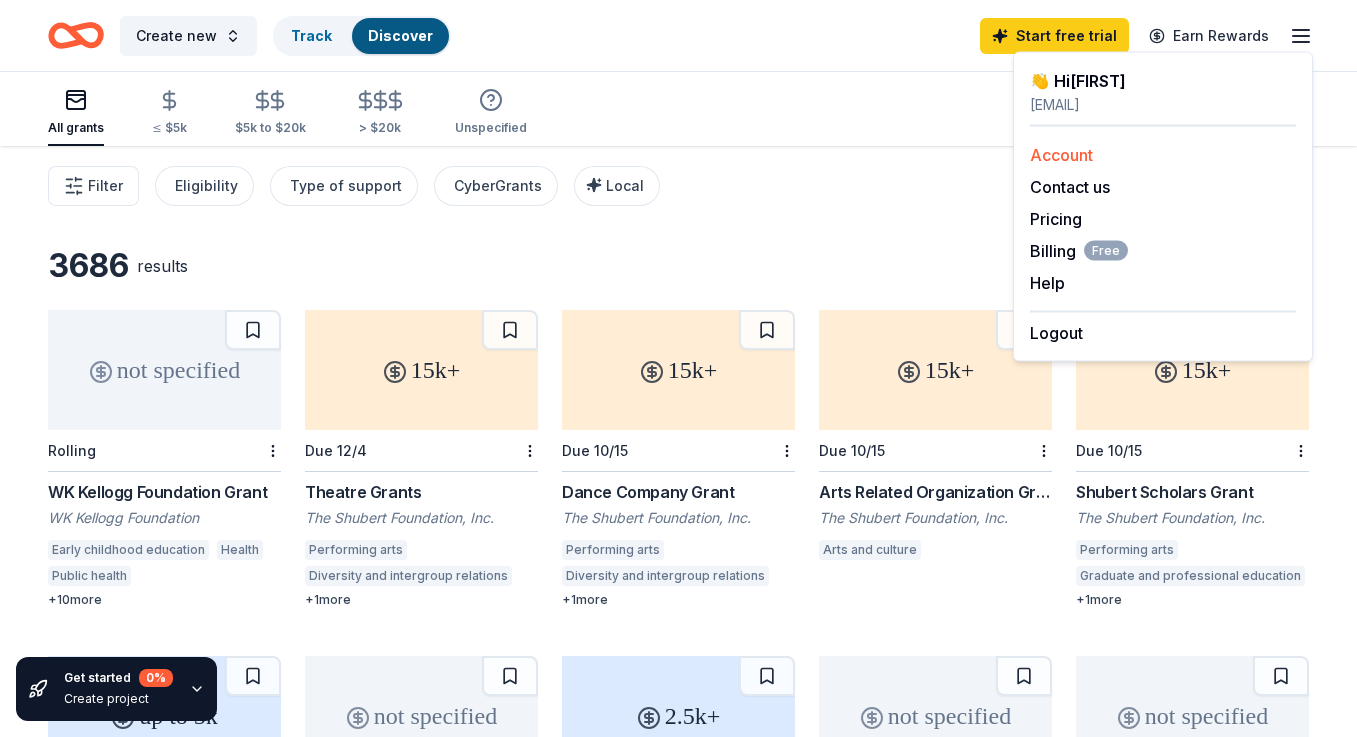click on "Account" at bounding box center (1061, 155) 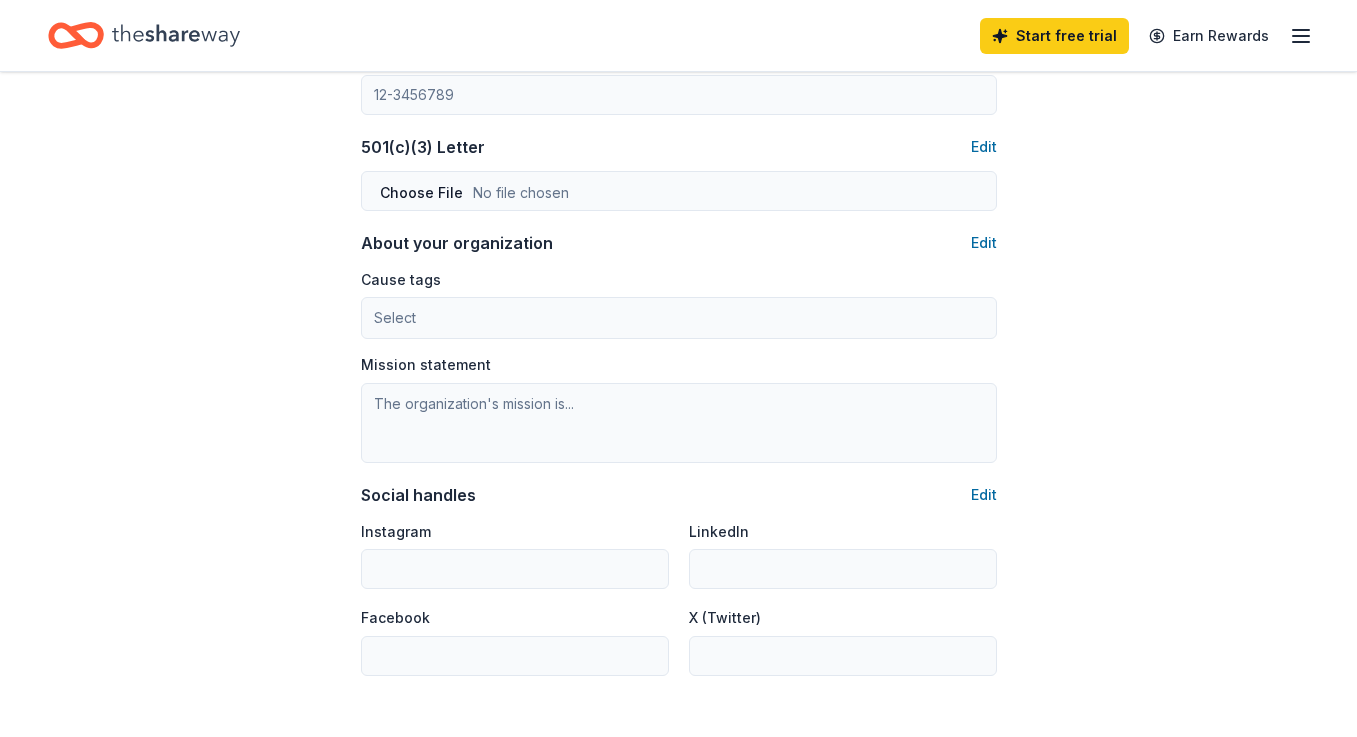 scroll, scrollTop: 1041, scrollLeft: 0, axis: vertical 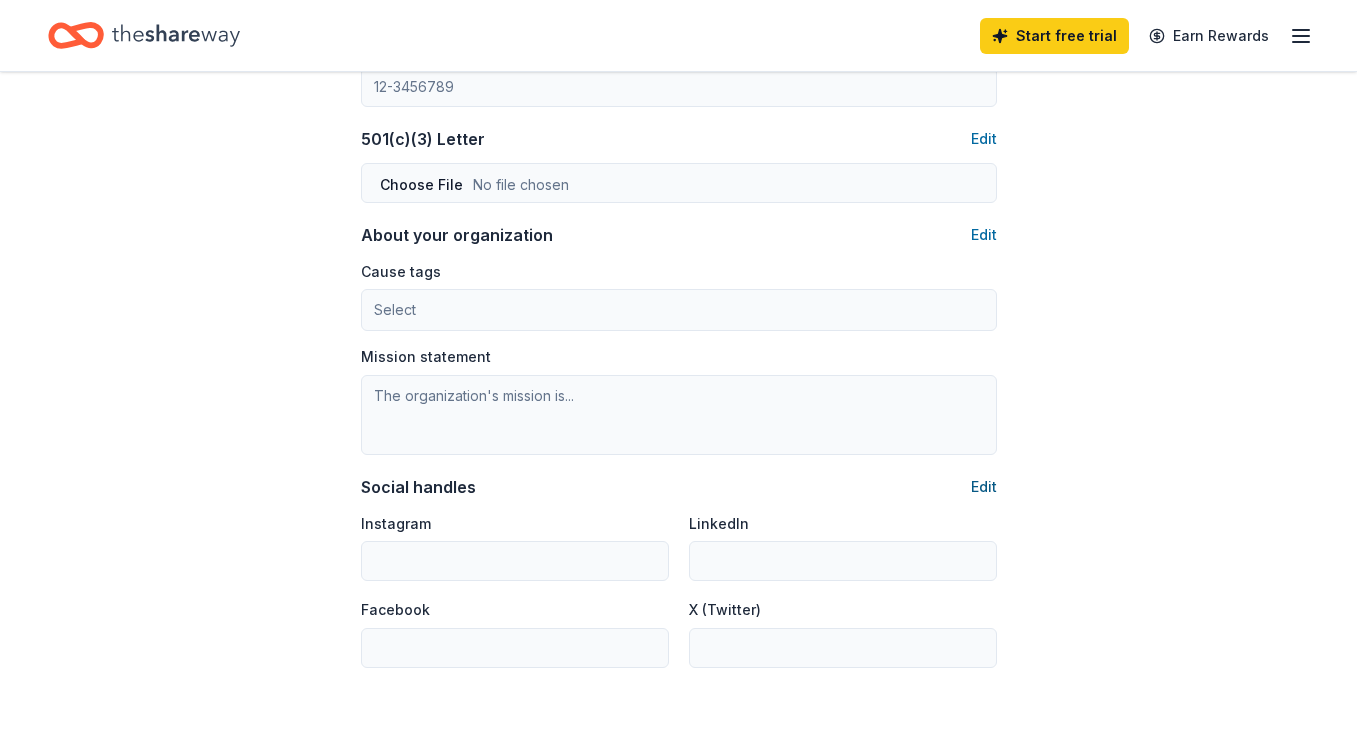 click on "Edit" at bounding box center (984, 487) 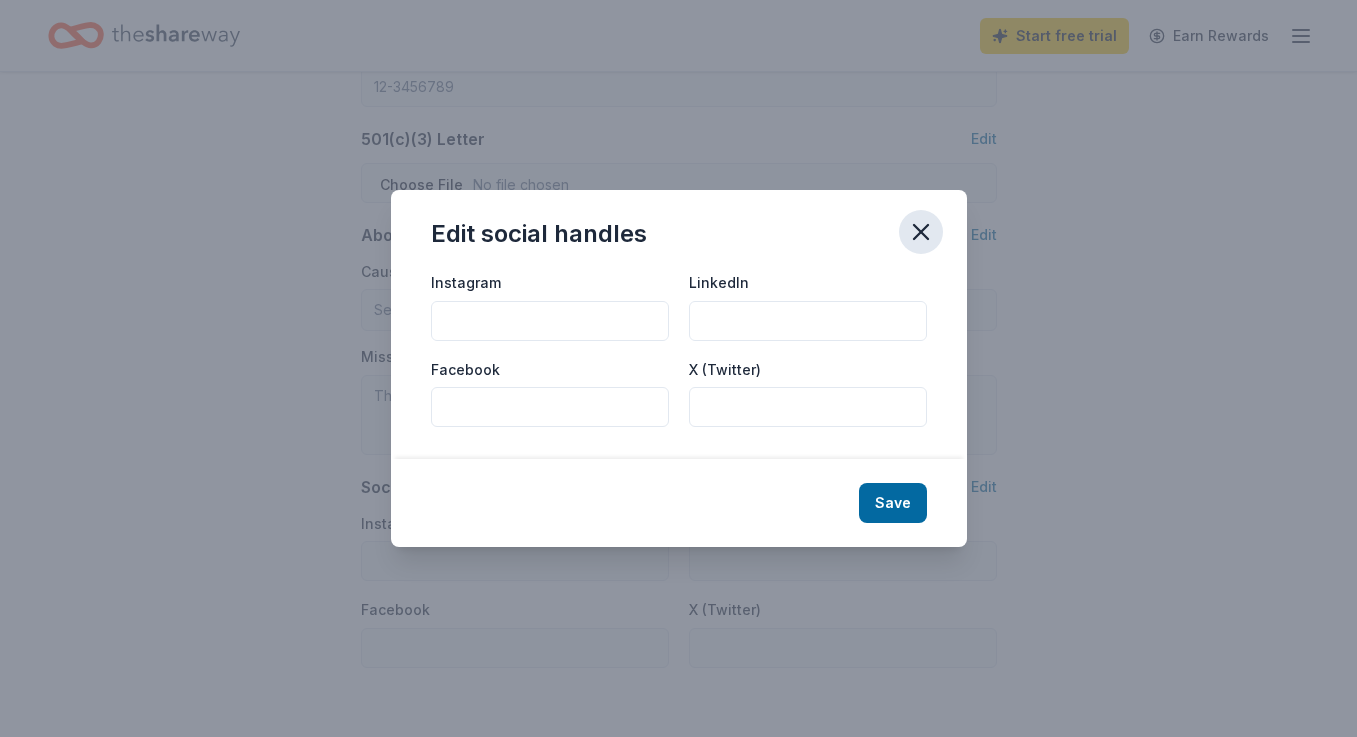 click 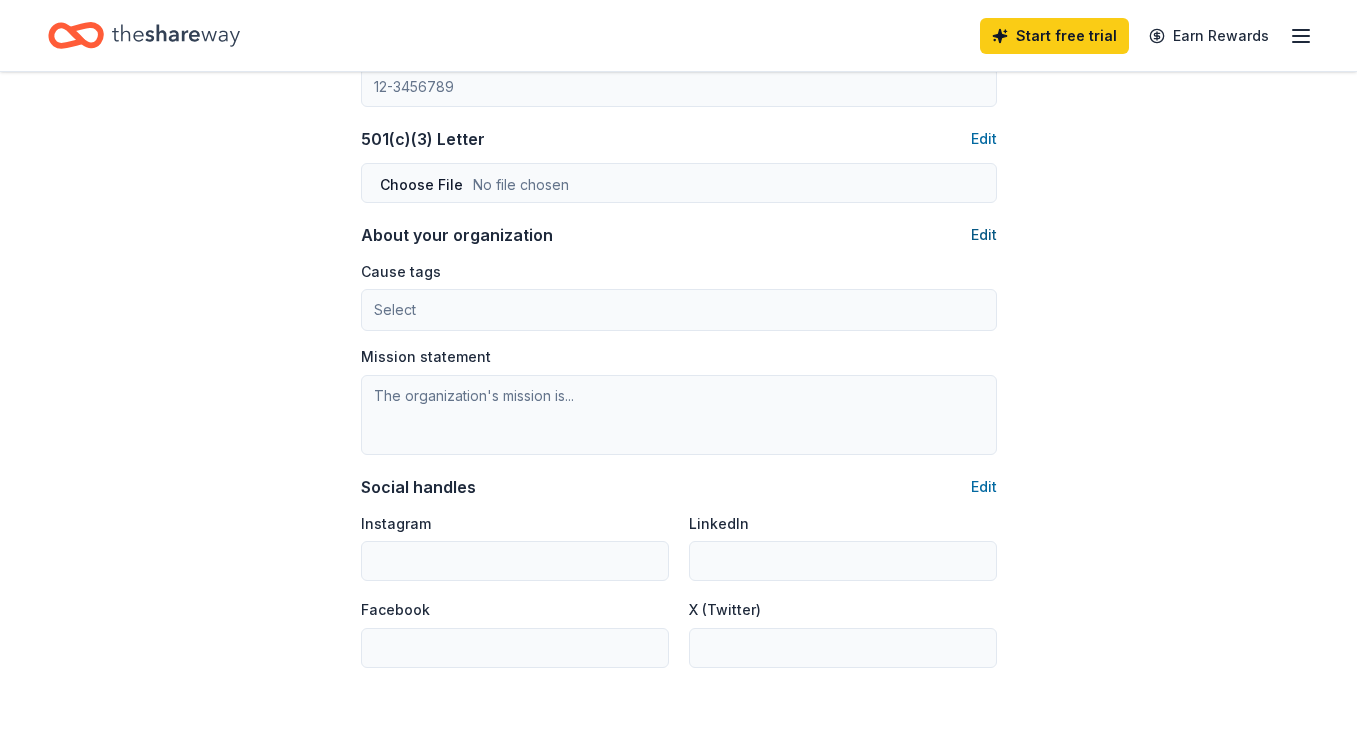 click on "Edit" at bounding box center [984, 235] 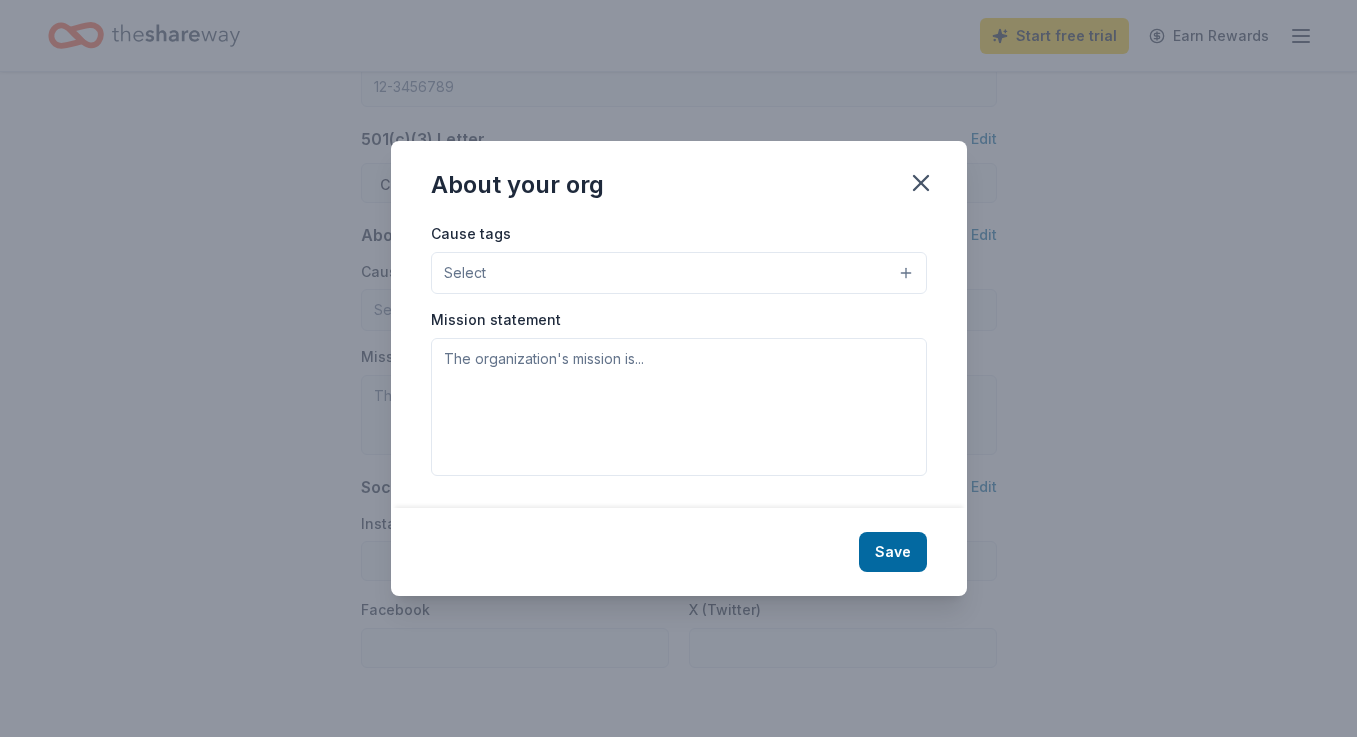 click on "Select" at bounding box center [679, 273] 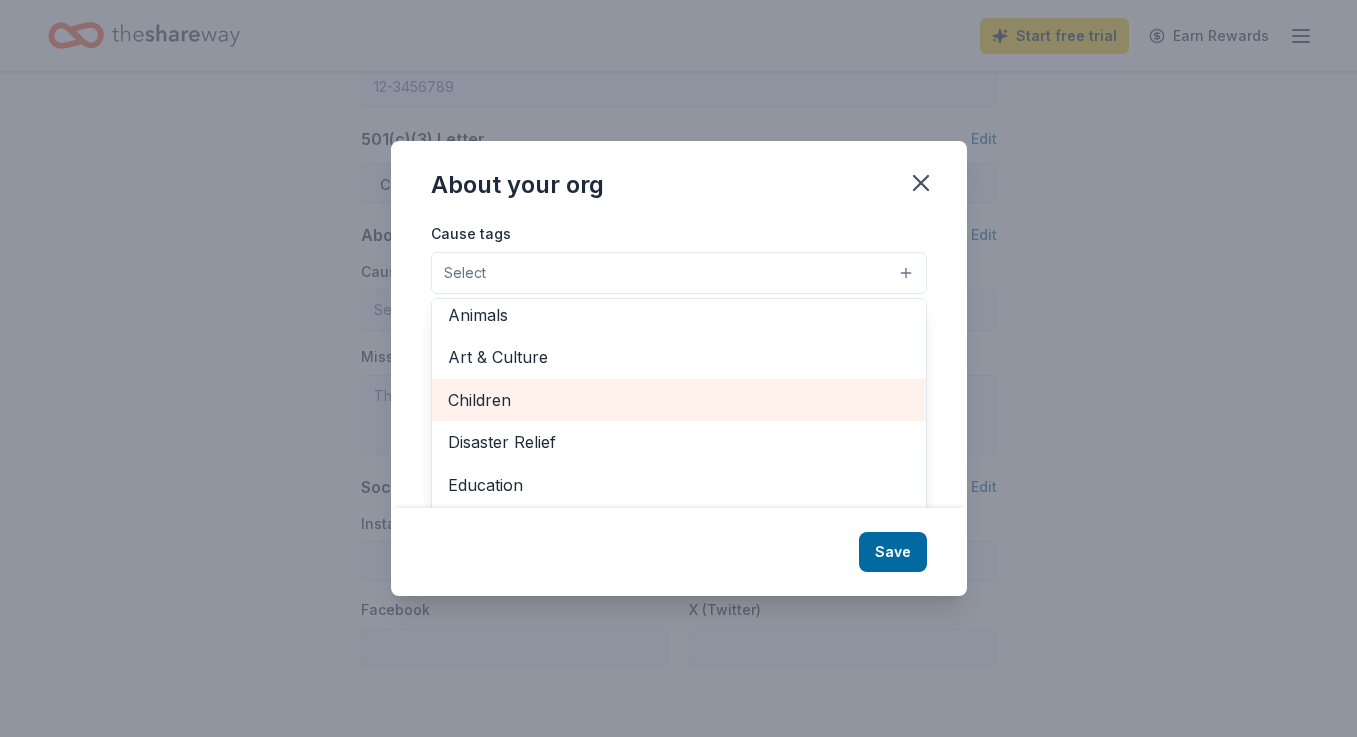 scroll, scrollTop: 7, scrollLeft: 0, axis: vertical 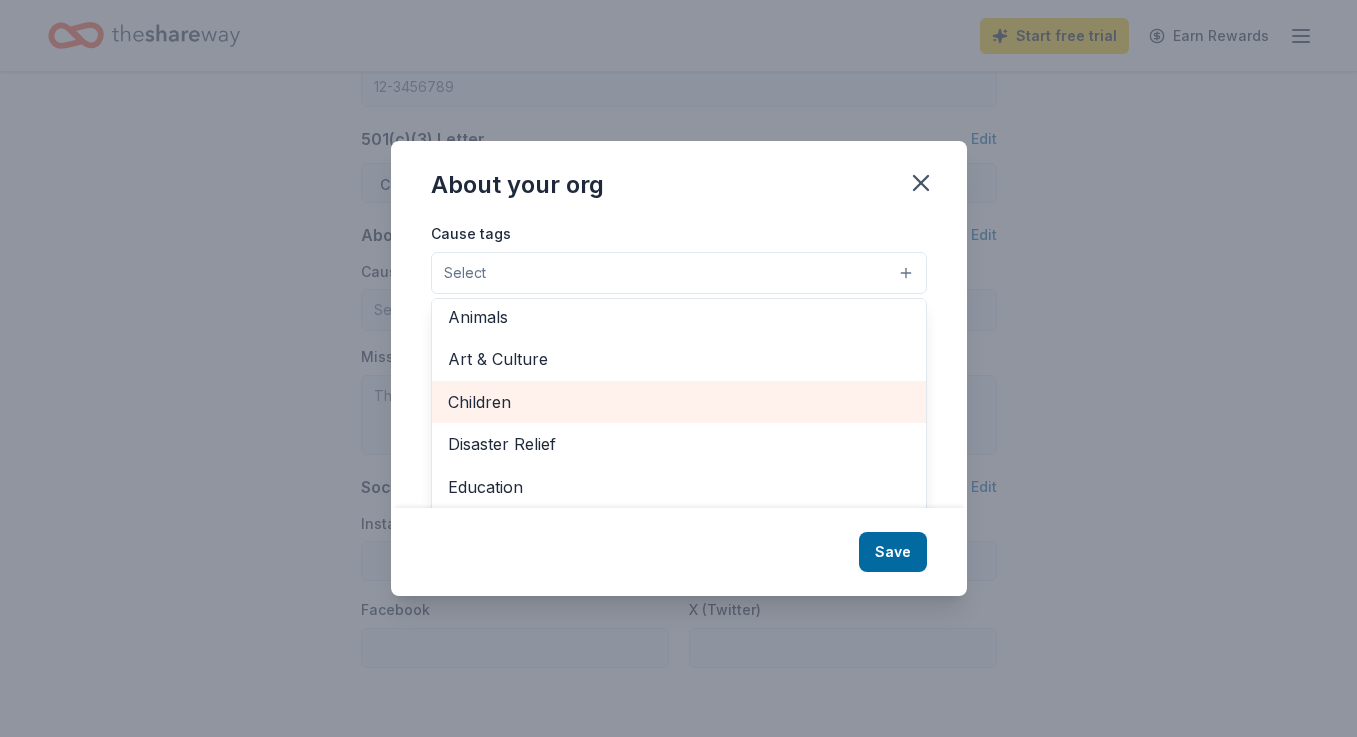 click on "Children" at bounding box center [679, 402] 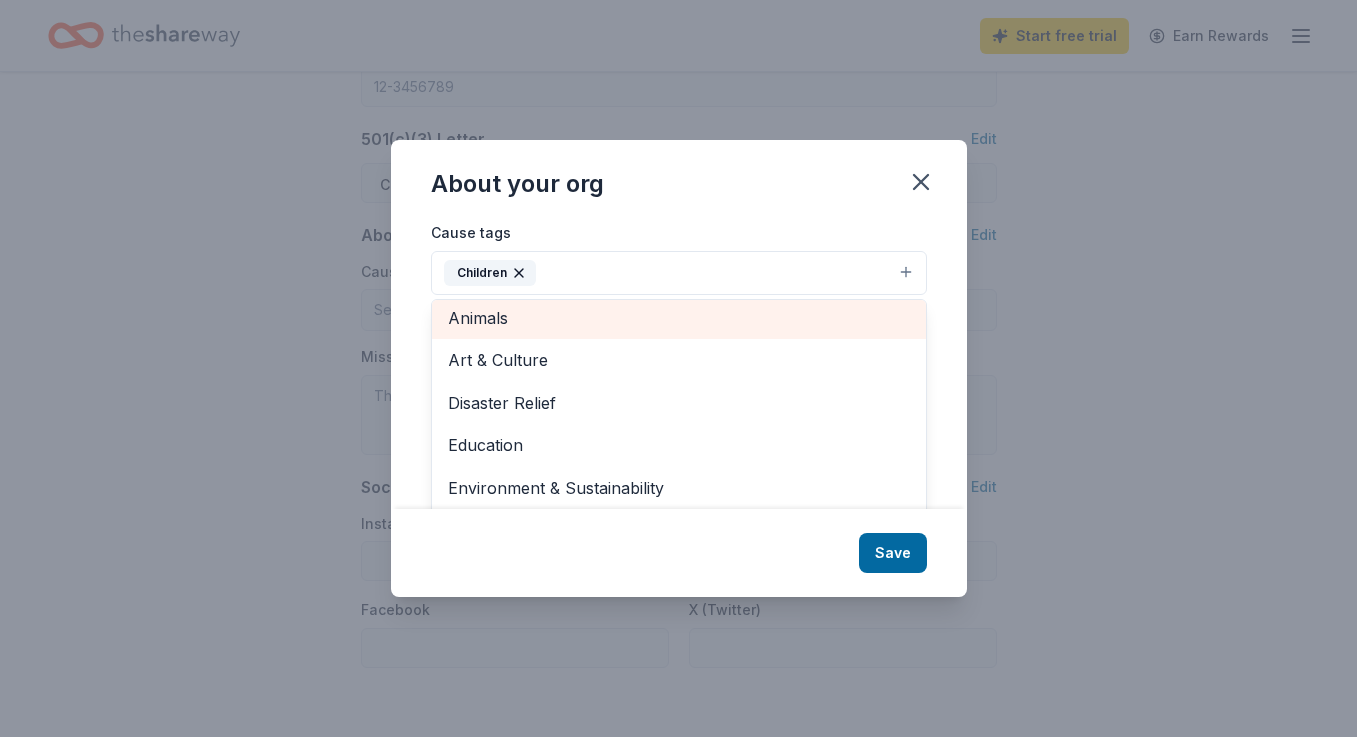 click on "Animals" at bounding box center [679, 318] 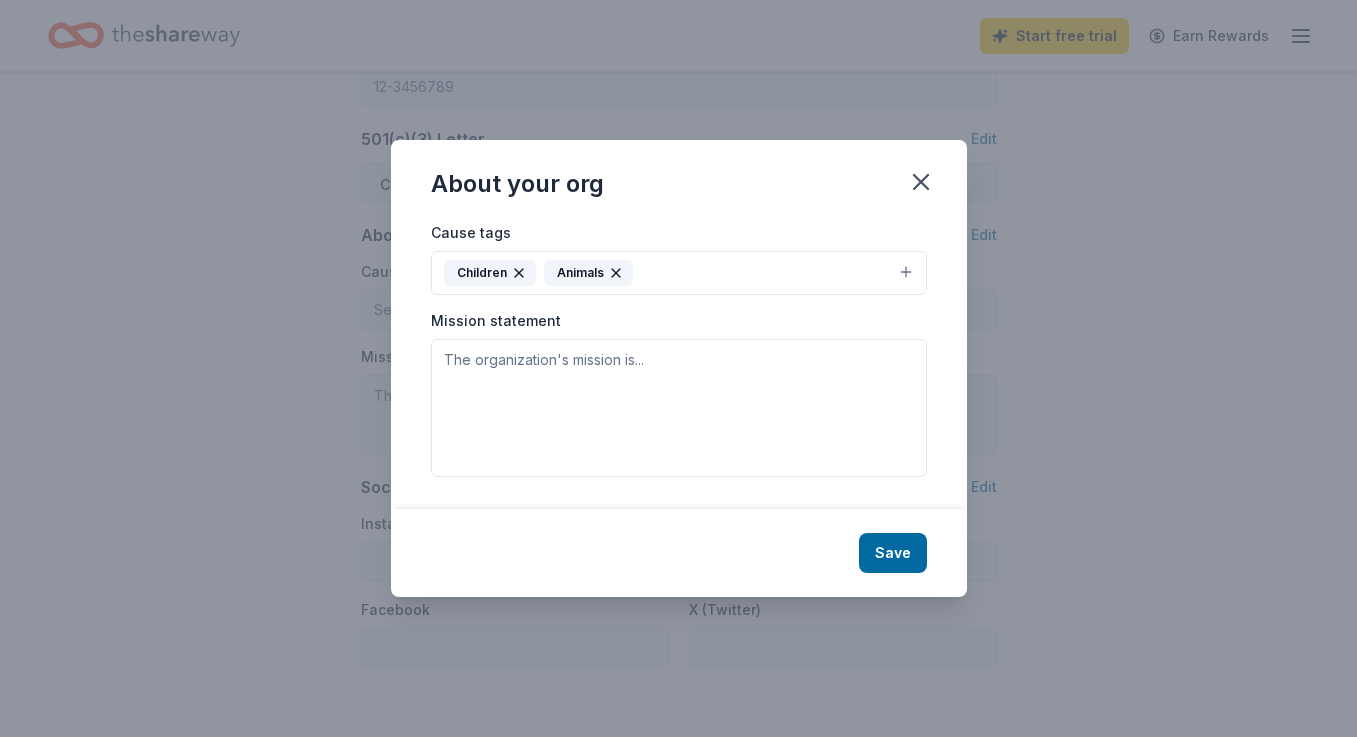 click 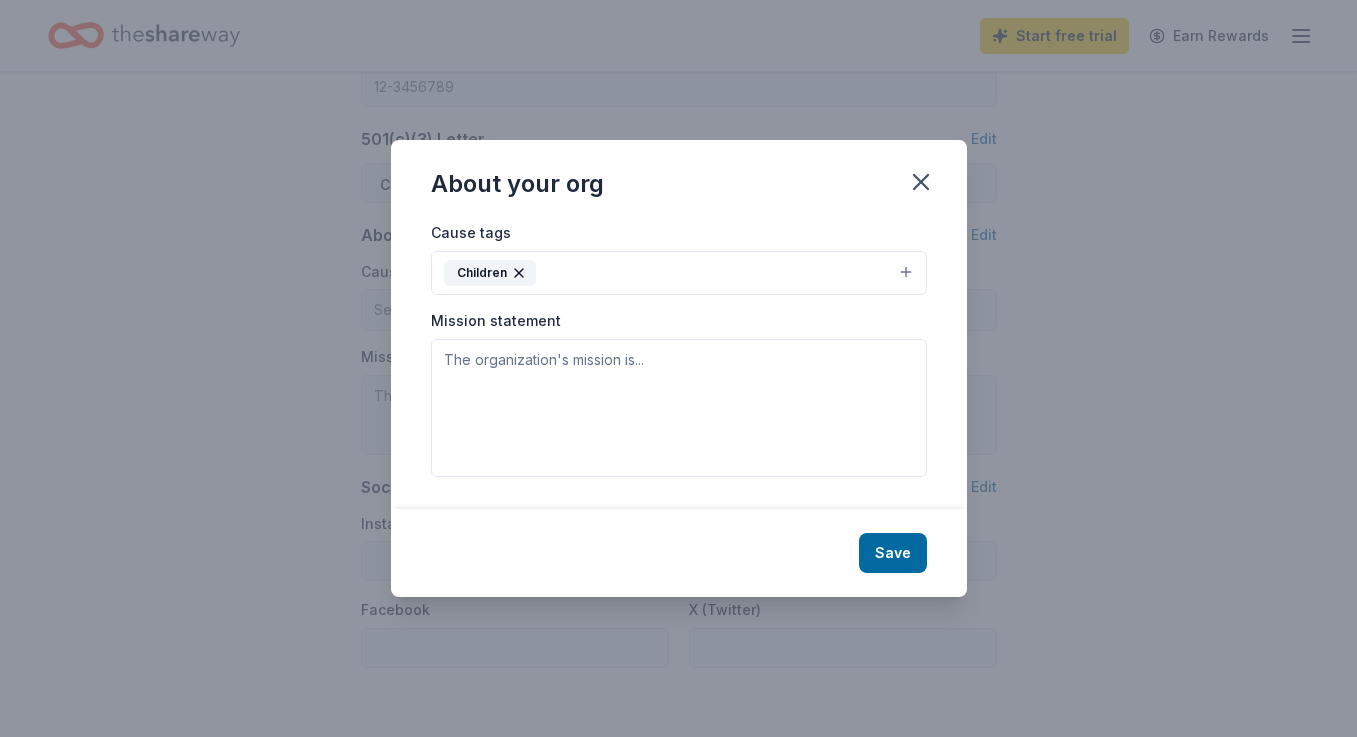 click on "Children" at bounding box center (679, 273) 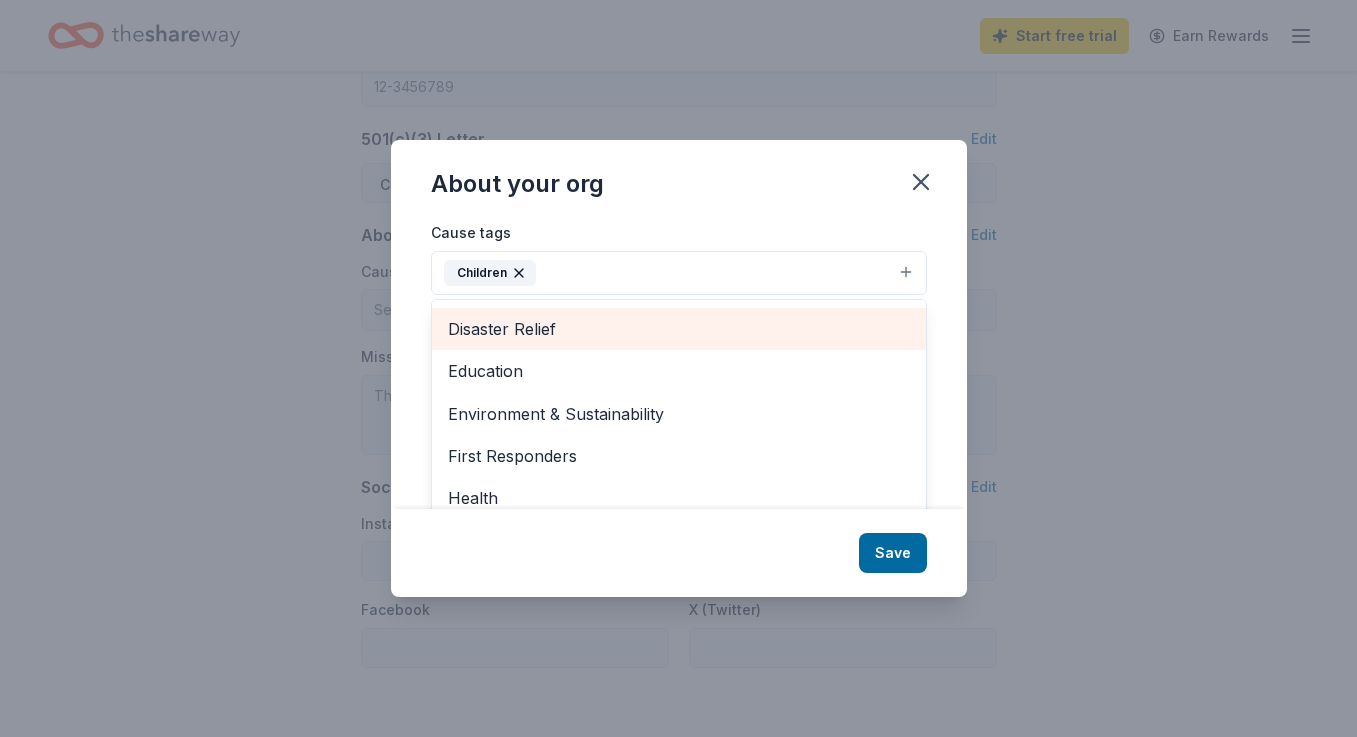 scroll, scrollTop: 85, scrollLeft: 0, axis: vertical 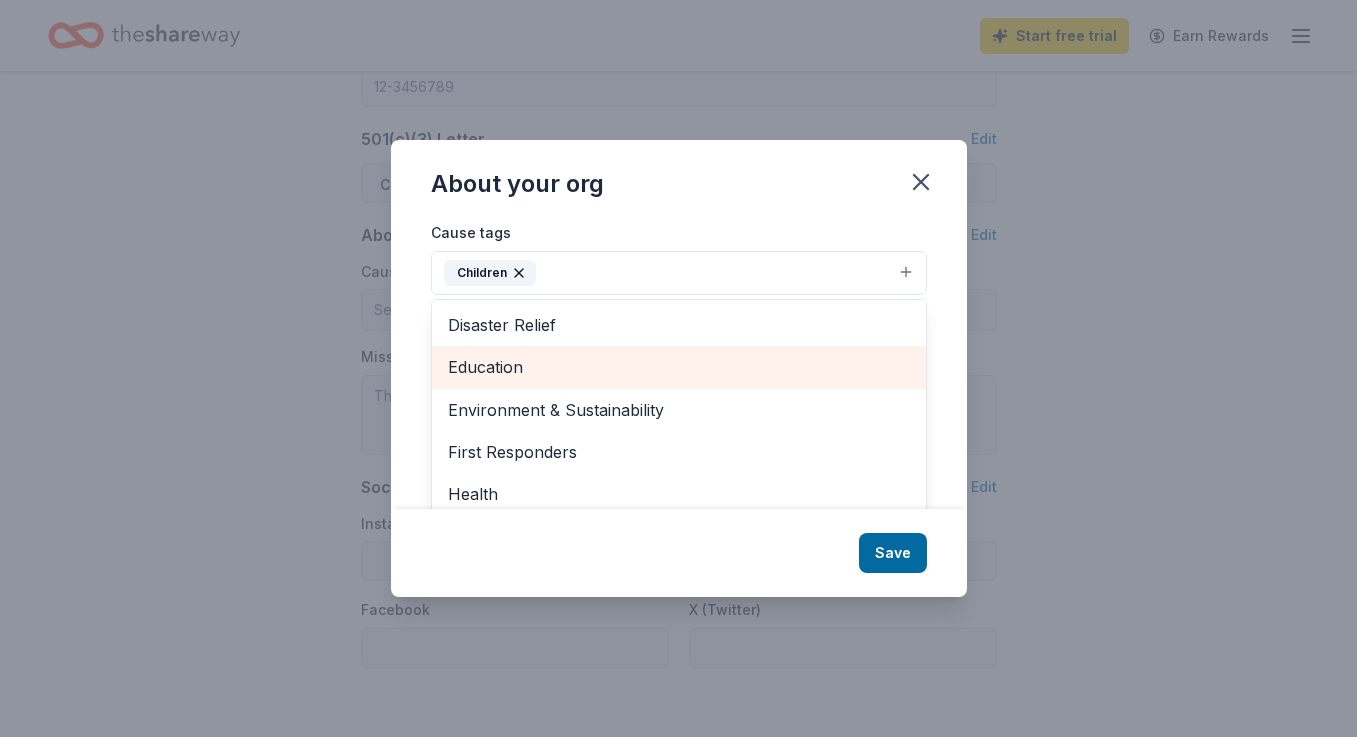 click on "Education" at bounding box center [679, 367] 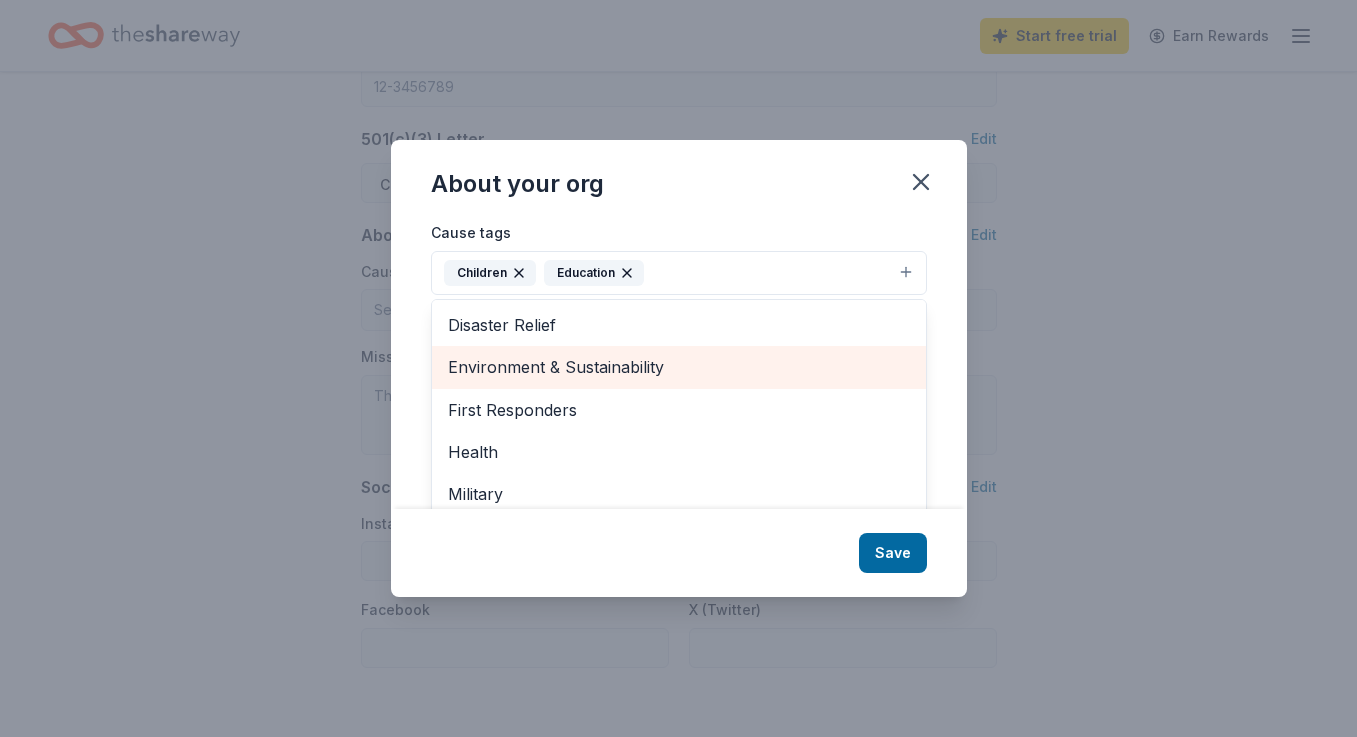 click on "Environment & Sustainability" at bounding box center (679, 367) 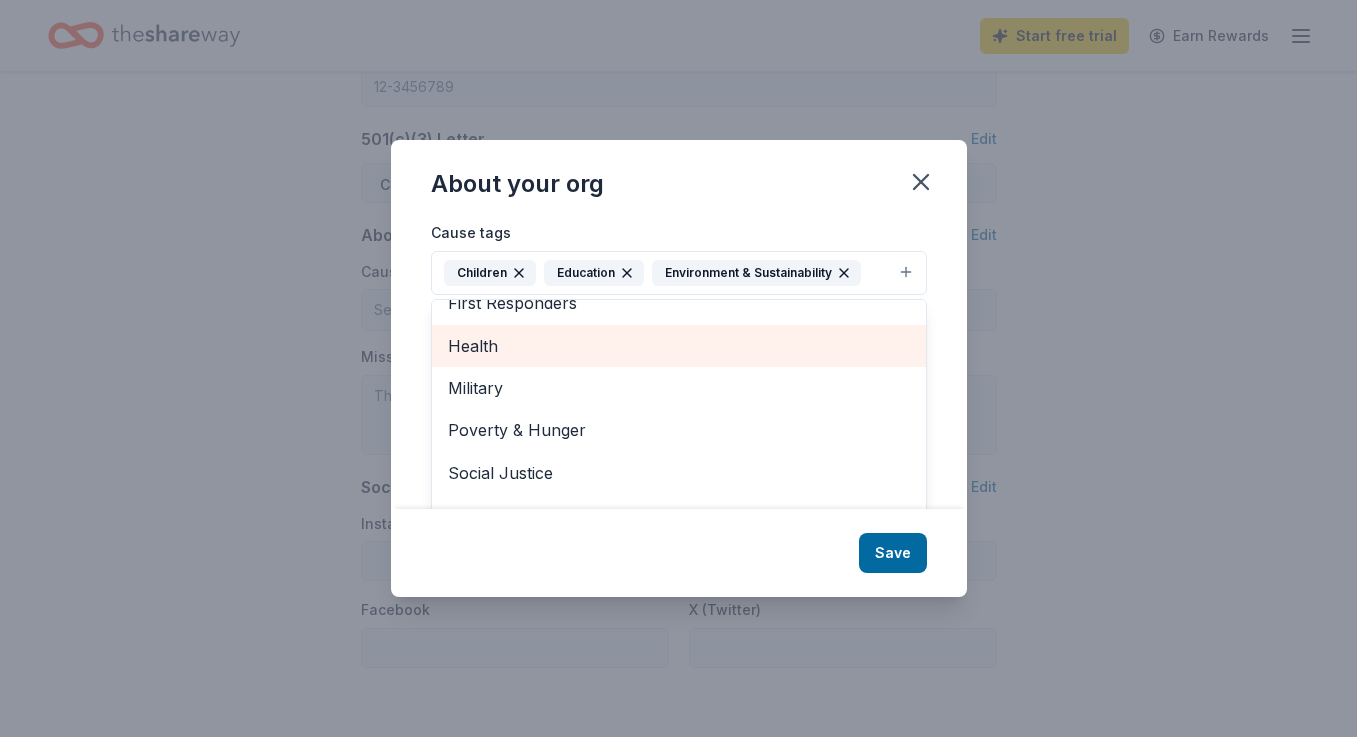 scroll, scrollTop: 148, scrollLeft: 0, axis: vertical 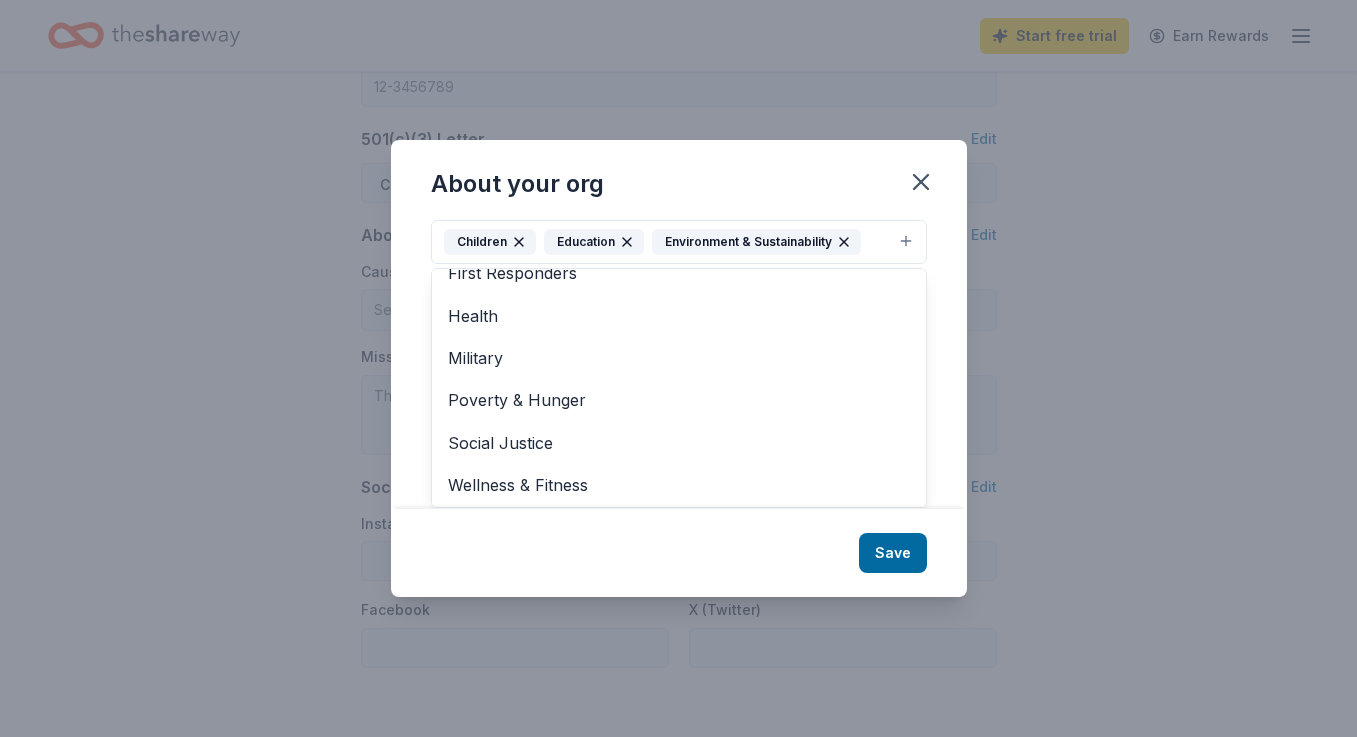 click on "Cause tags Children Education Environment & Sustainability Animals Art & Culture Disaster Relief First Responders Health Military Poverty & Hunger Social Justice Wellness & Fitness Mission statement" at bounding box center [679, 364] 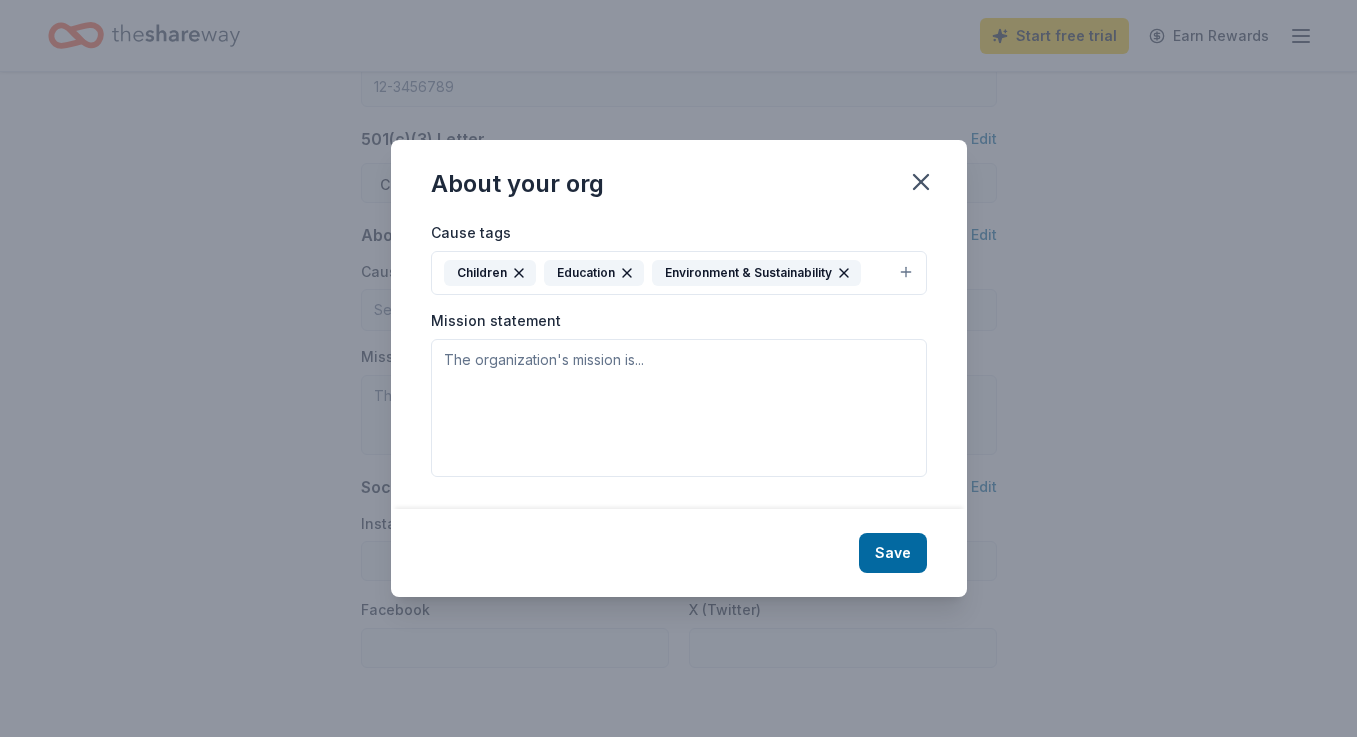 scroll, scrollTop: 0, scrollLeft: 0, axis: both 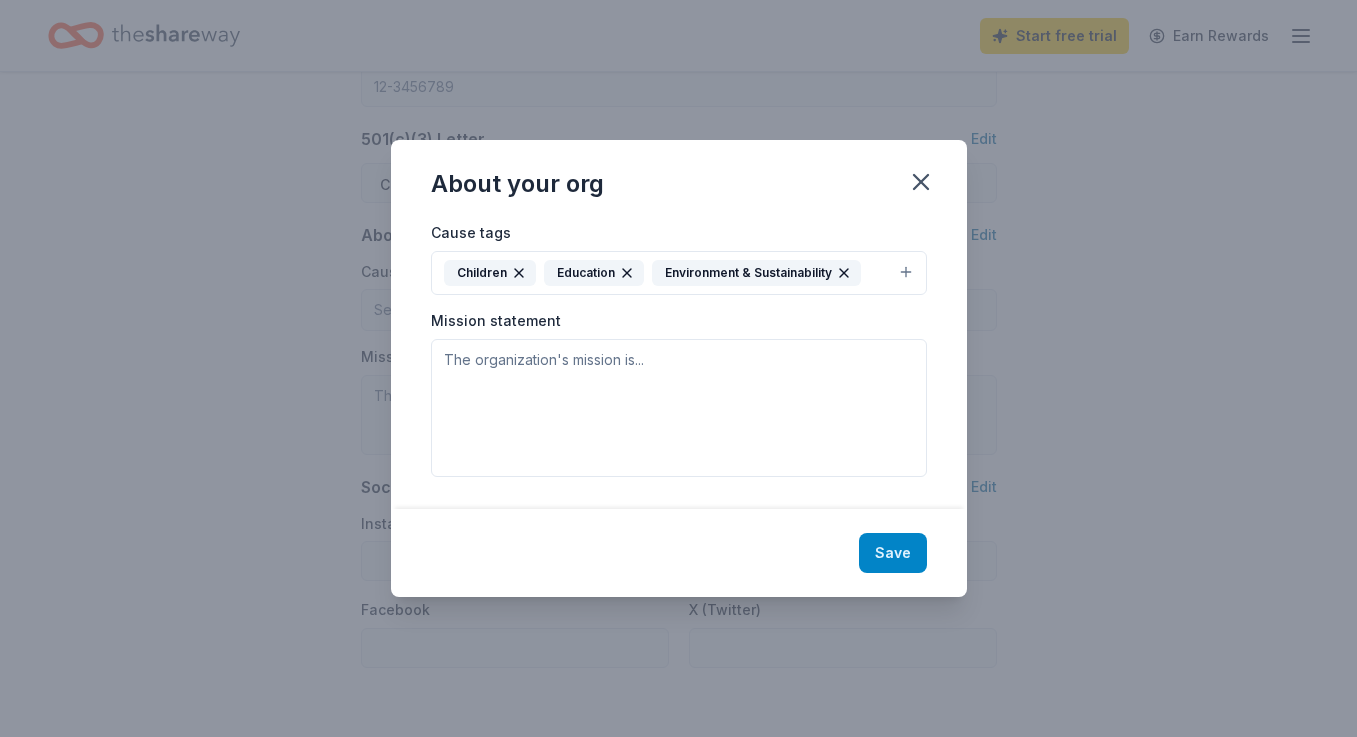 click on "Save" at bounding box center (893, 553) 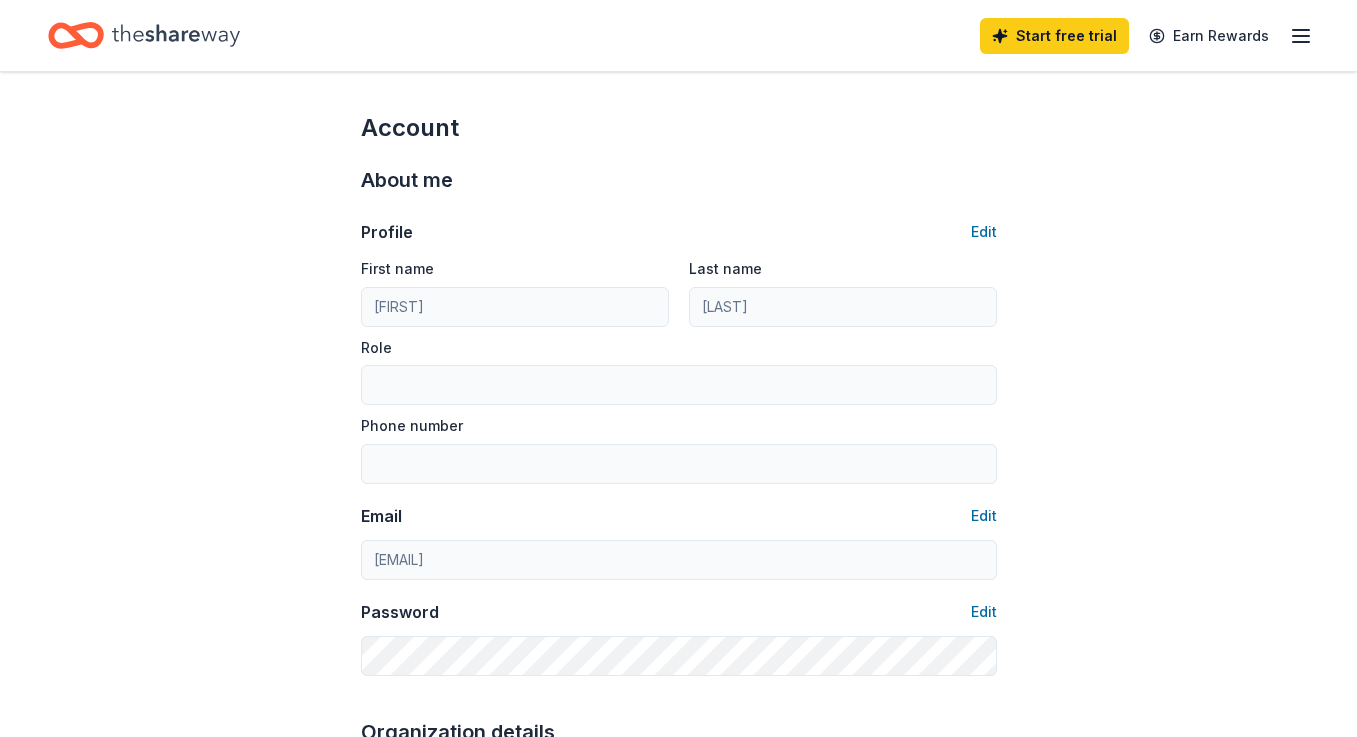 scroll, scrollTop: 0, scrollLeft: 0, axis: both 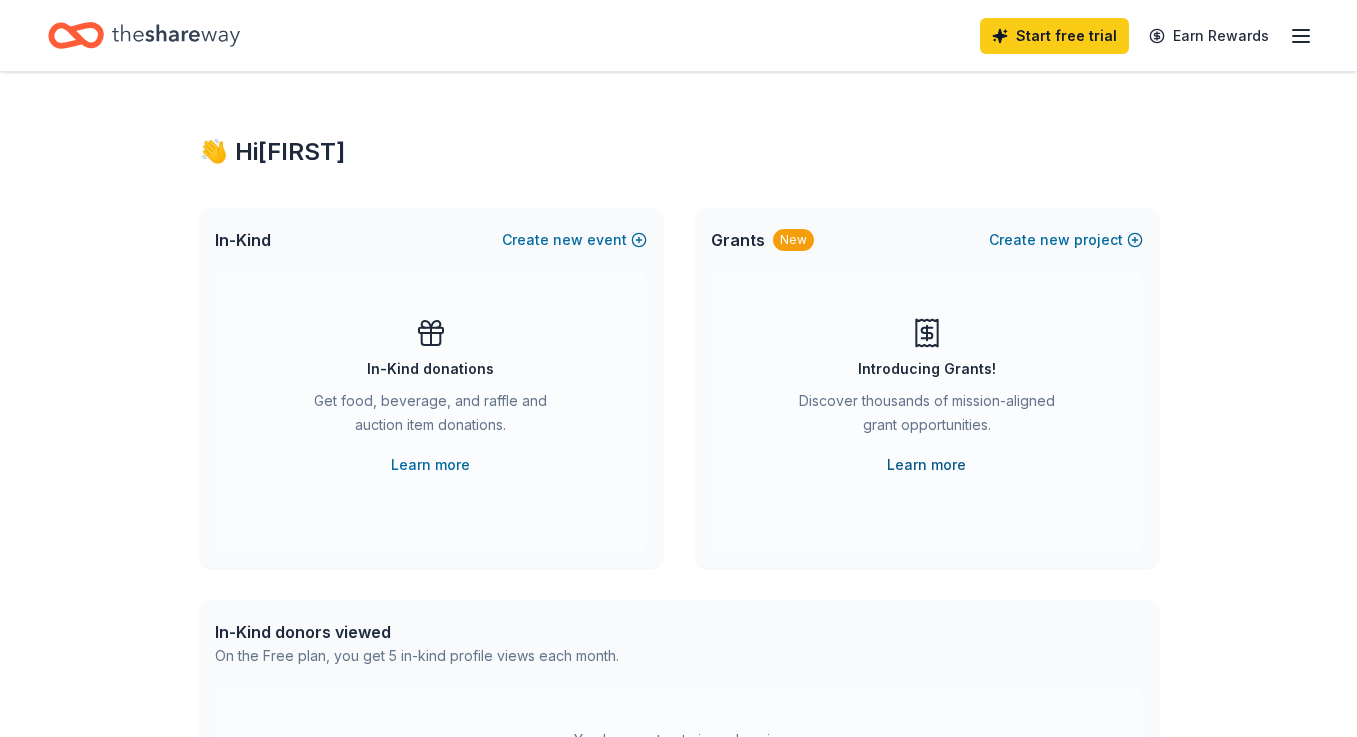 click on "Learn more" at bounding box center [926, 465] 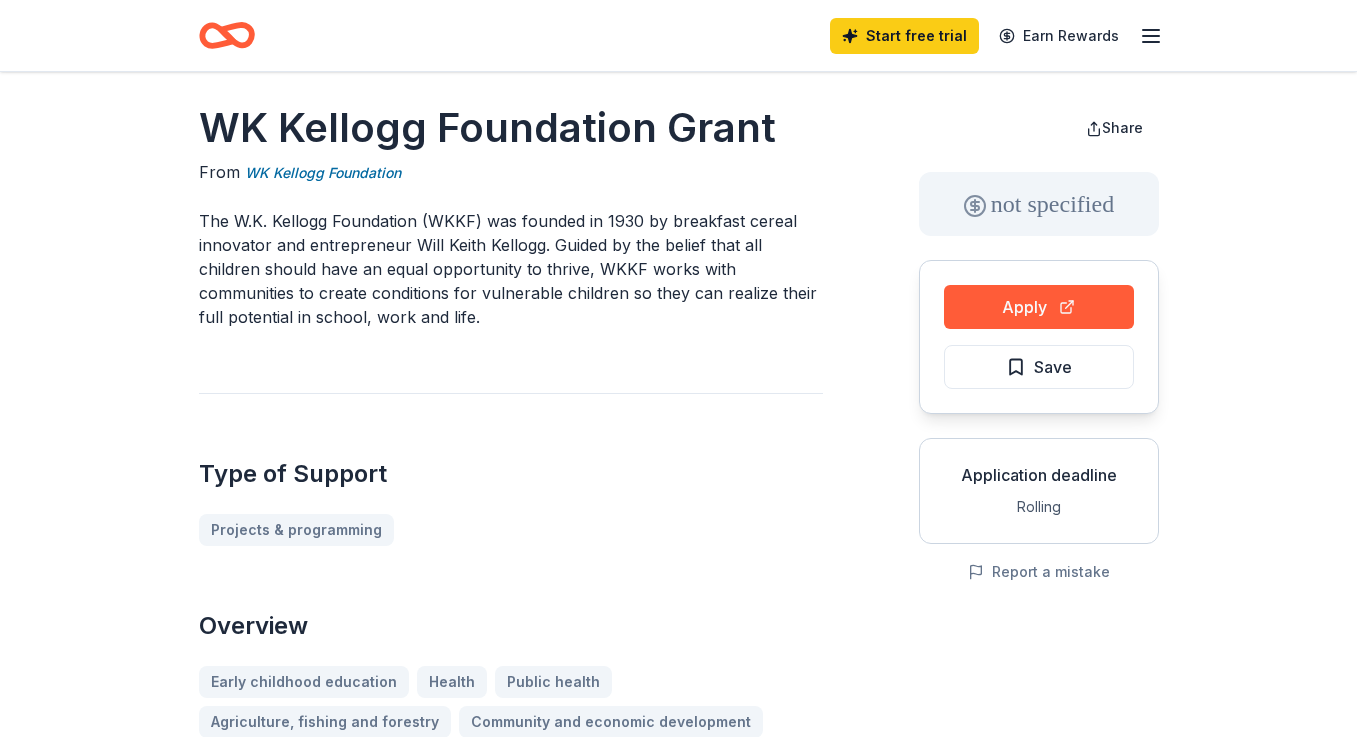 scroll, scrollTop: 13, scrollLeft: 0, axis: vertical 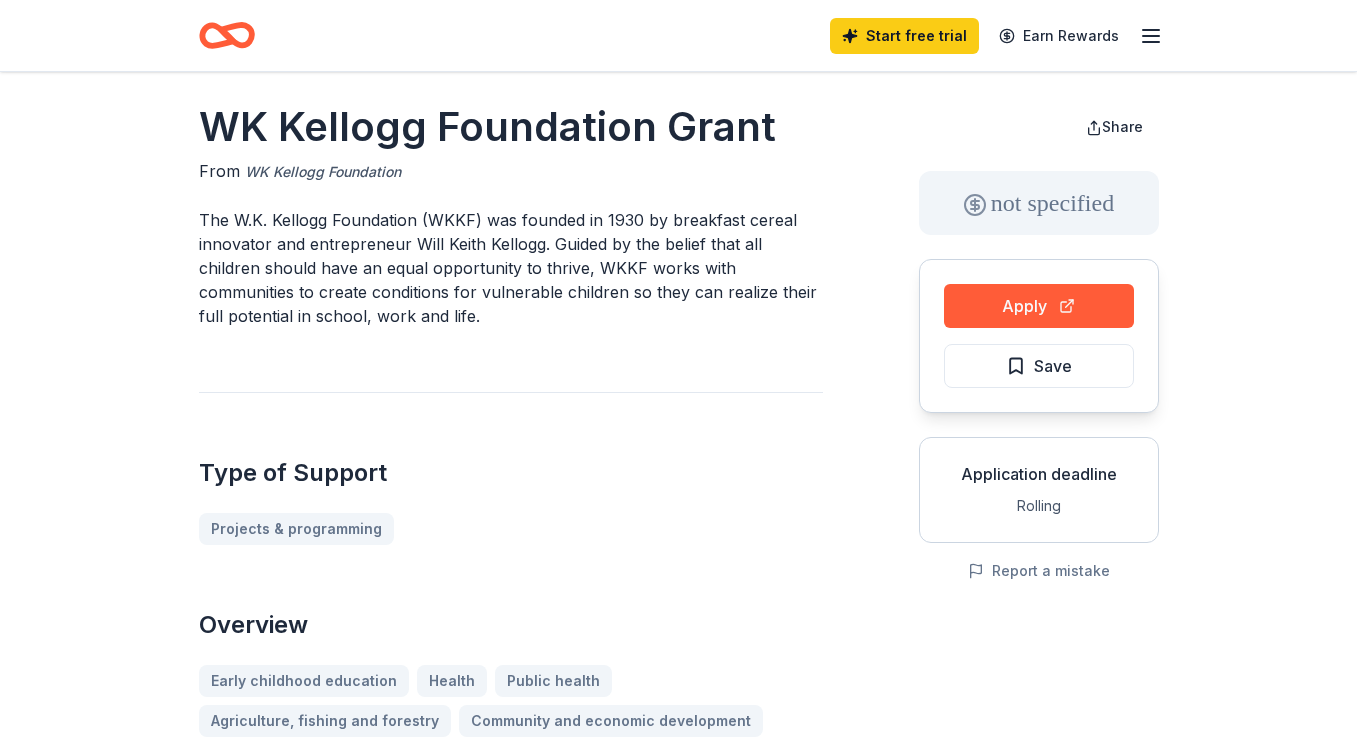 click on "WK Kellogg Foundation" at bounding box center [323, 172] 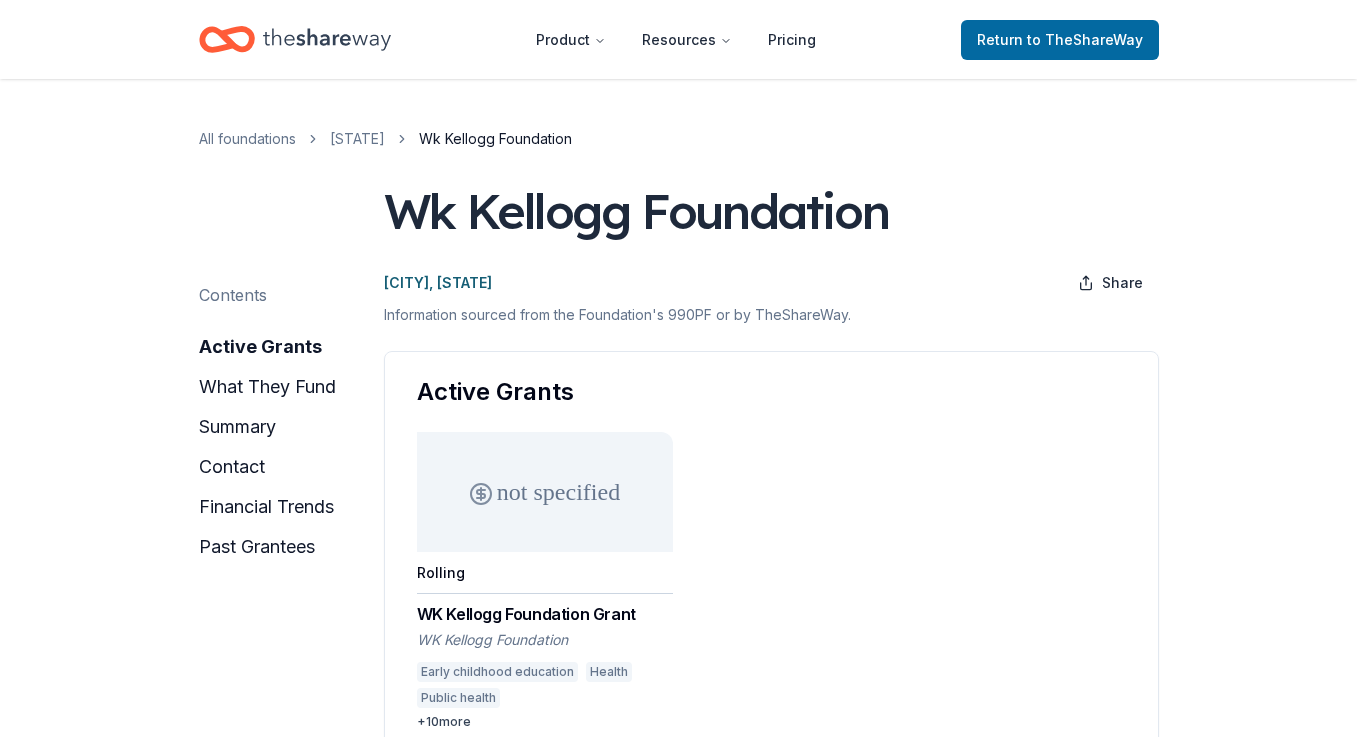 scroll, scrollTop: 0, scrollLeft: 0, axis: both 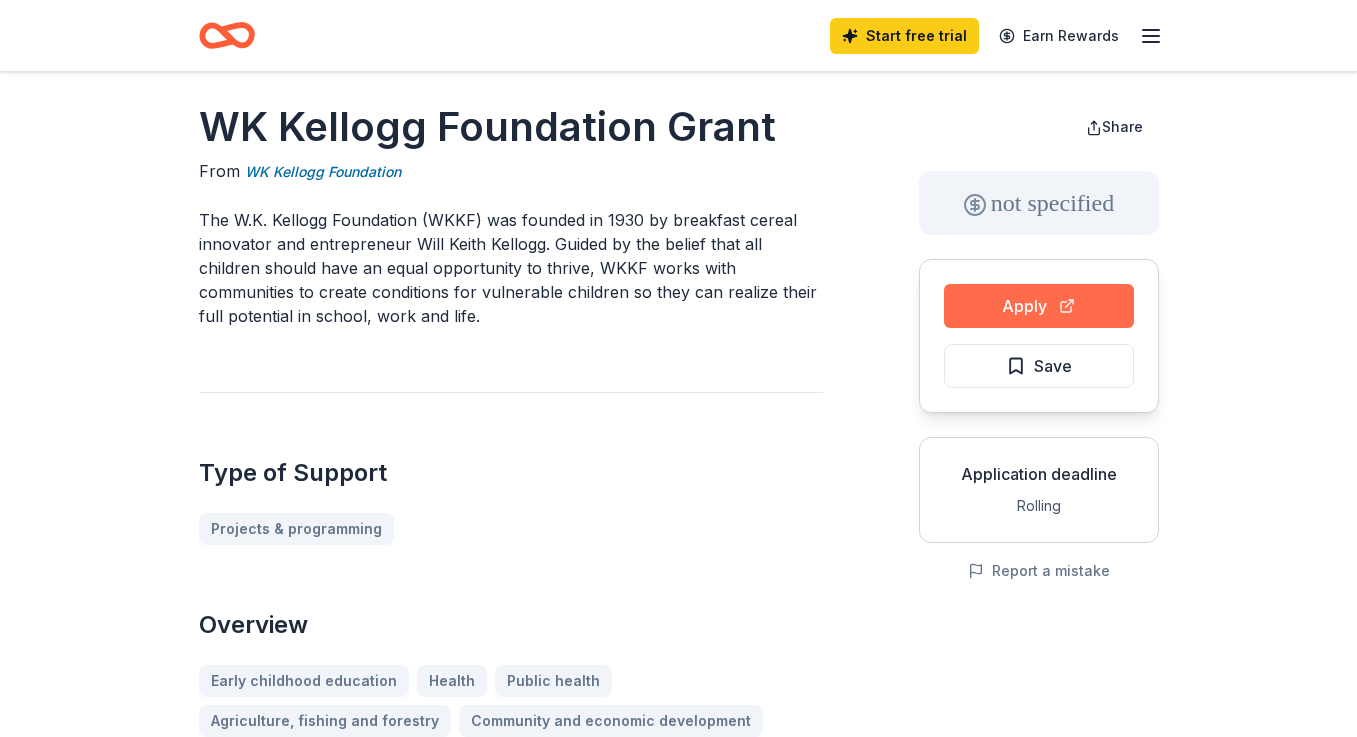 click on "Apply" at bounding box center [1039, 306] 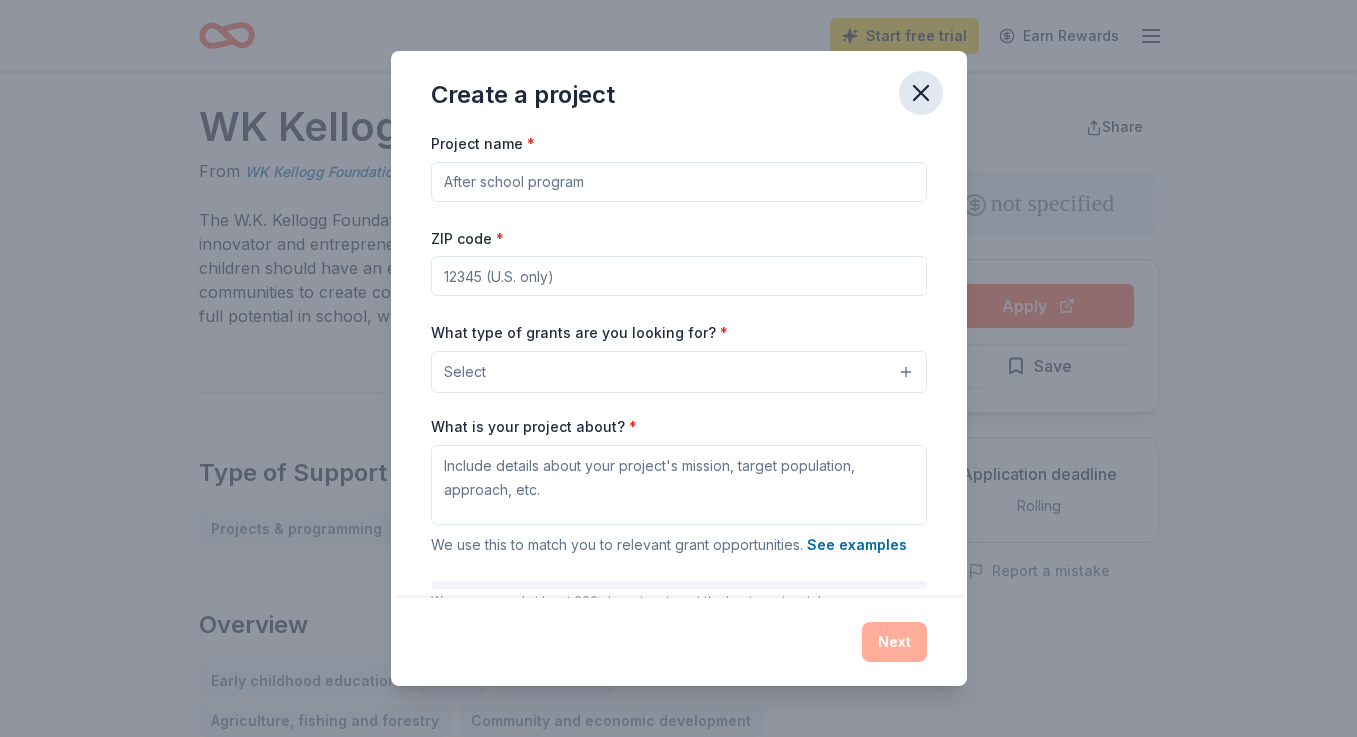 click 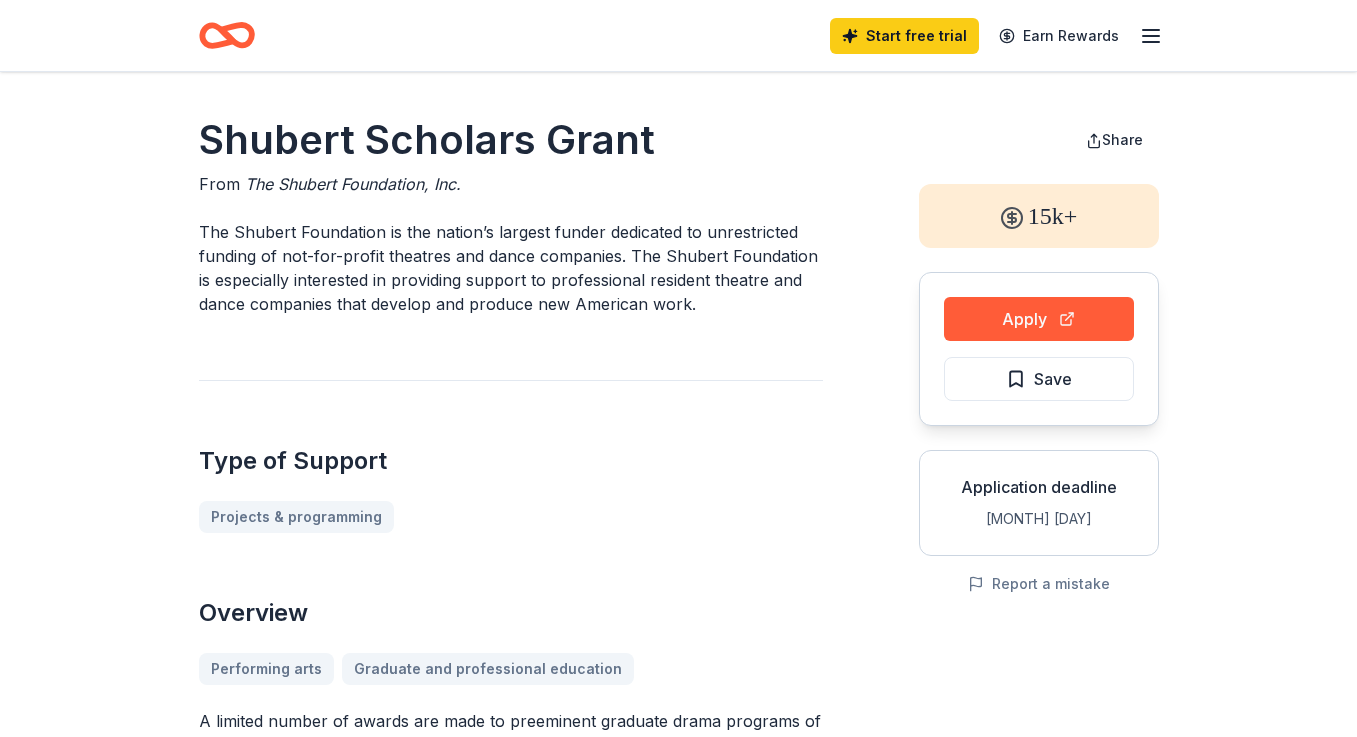 scroll, scrollTop: 0, scrollLeft: 0, axis: both 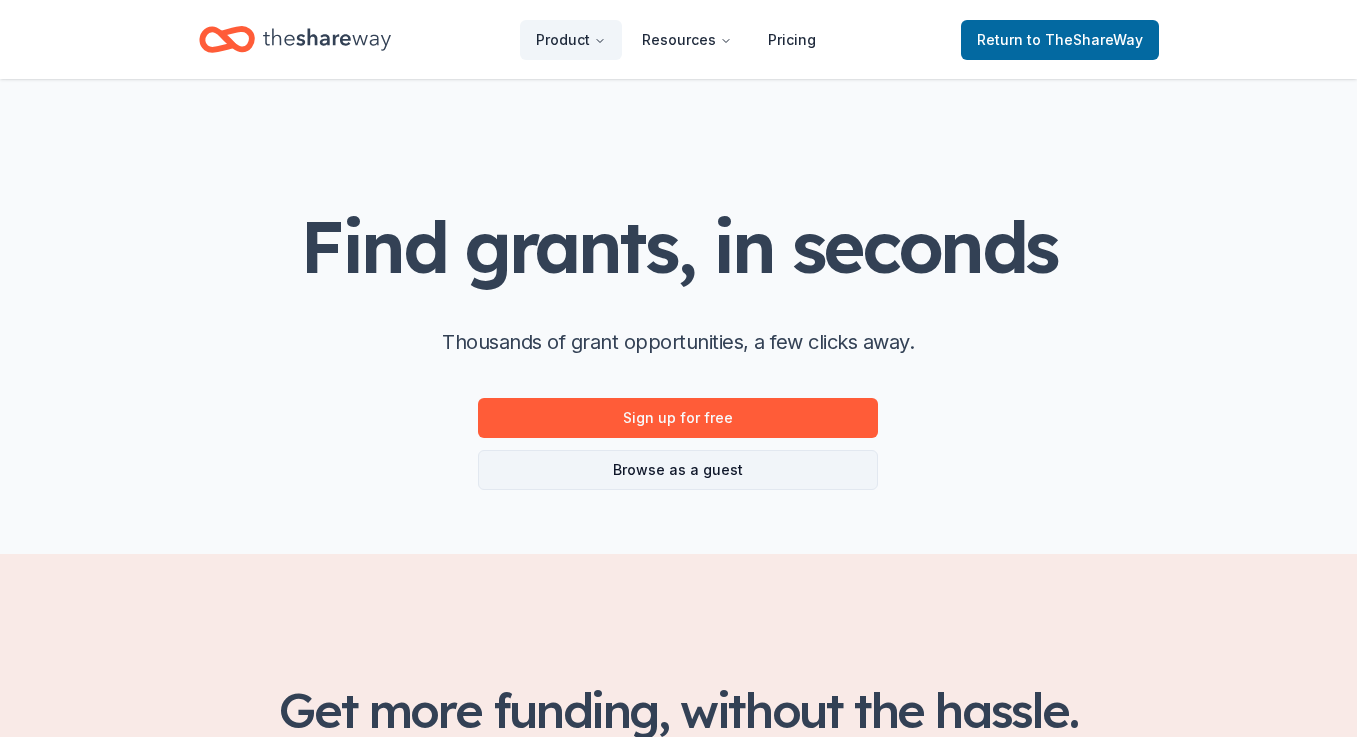click on "Browse as a guest" at bounding box center [678, 470] 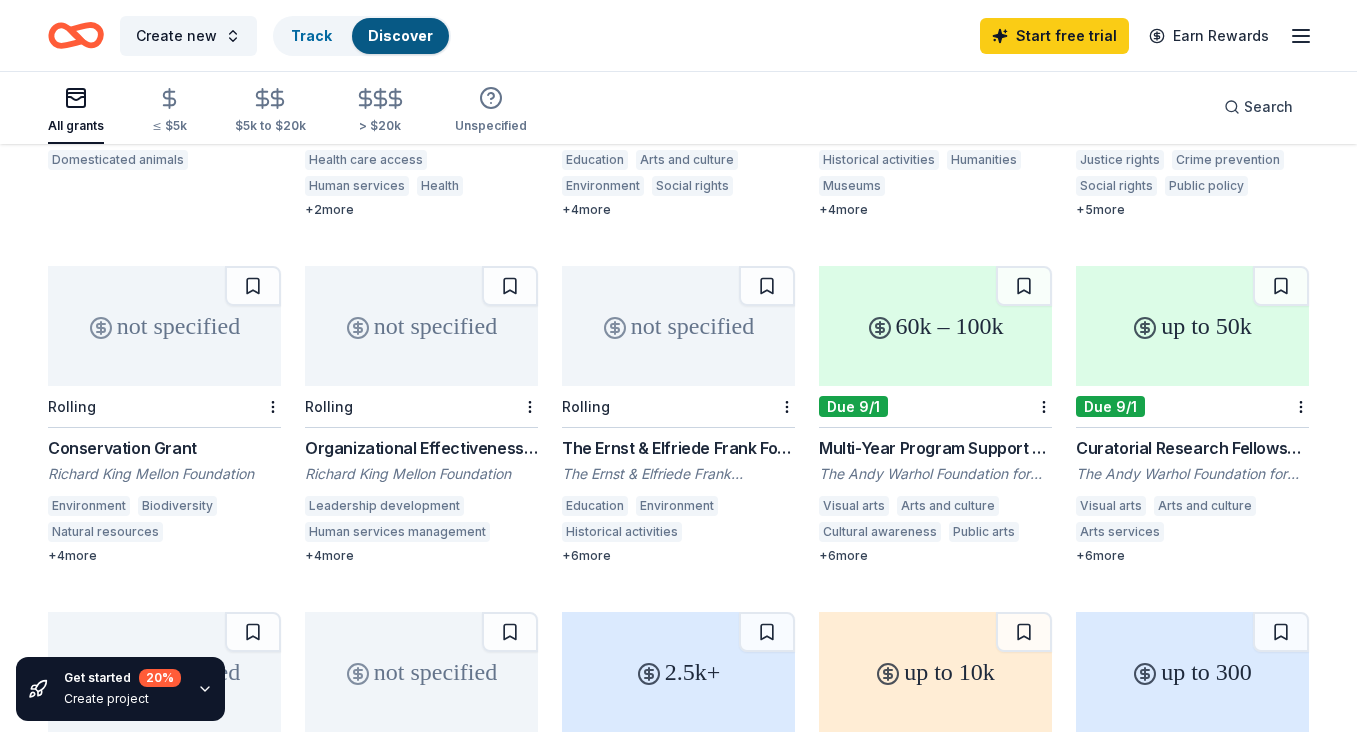 scroll, scrollTop: 739, scrollLeft: 0, axis: vertical 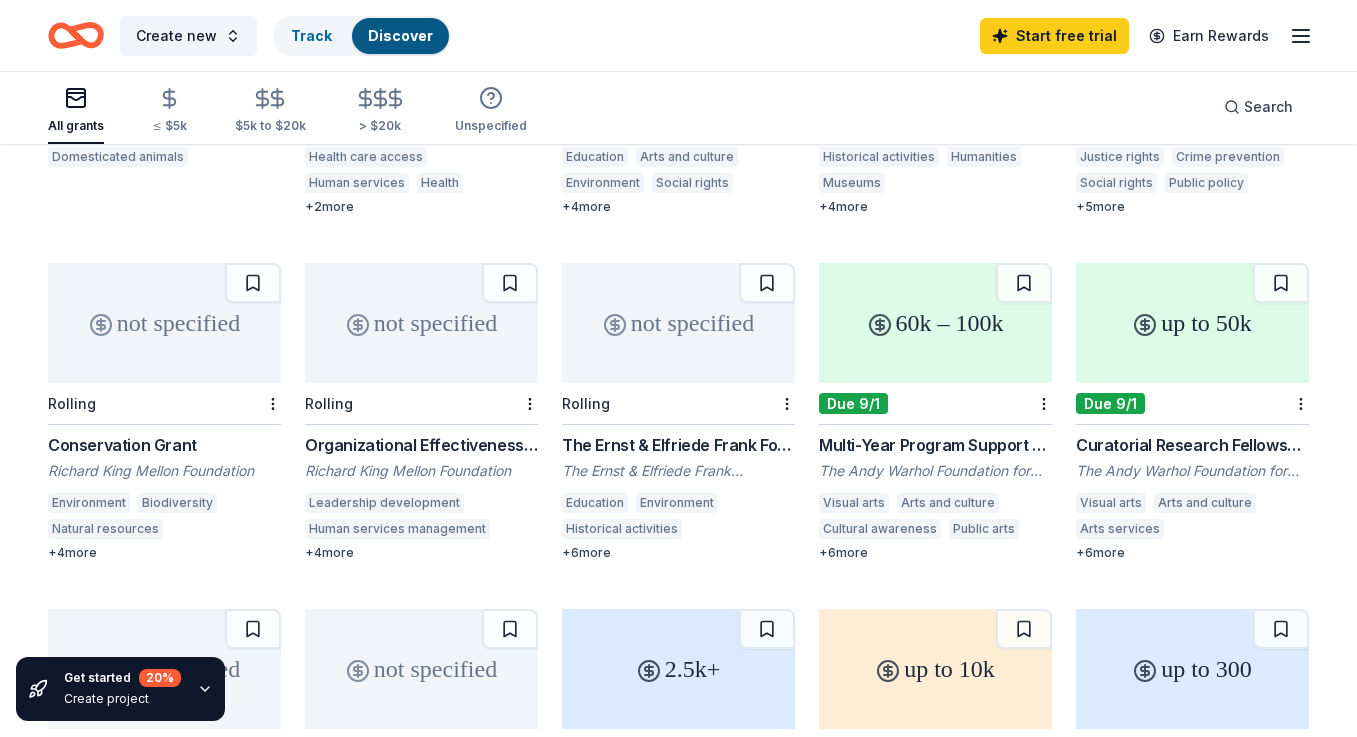 click on "Multi-Year Program Support Grant" at bounding box center (935, 445) 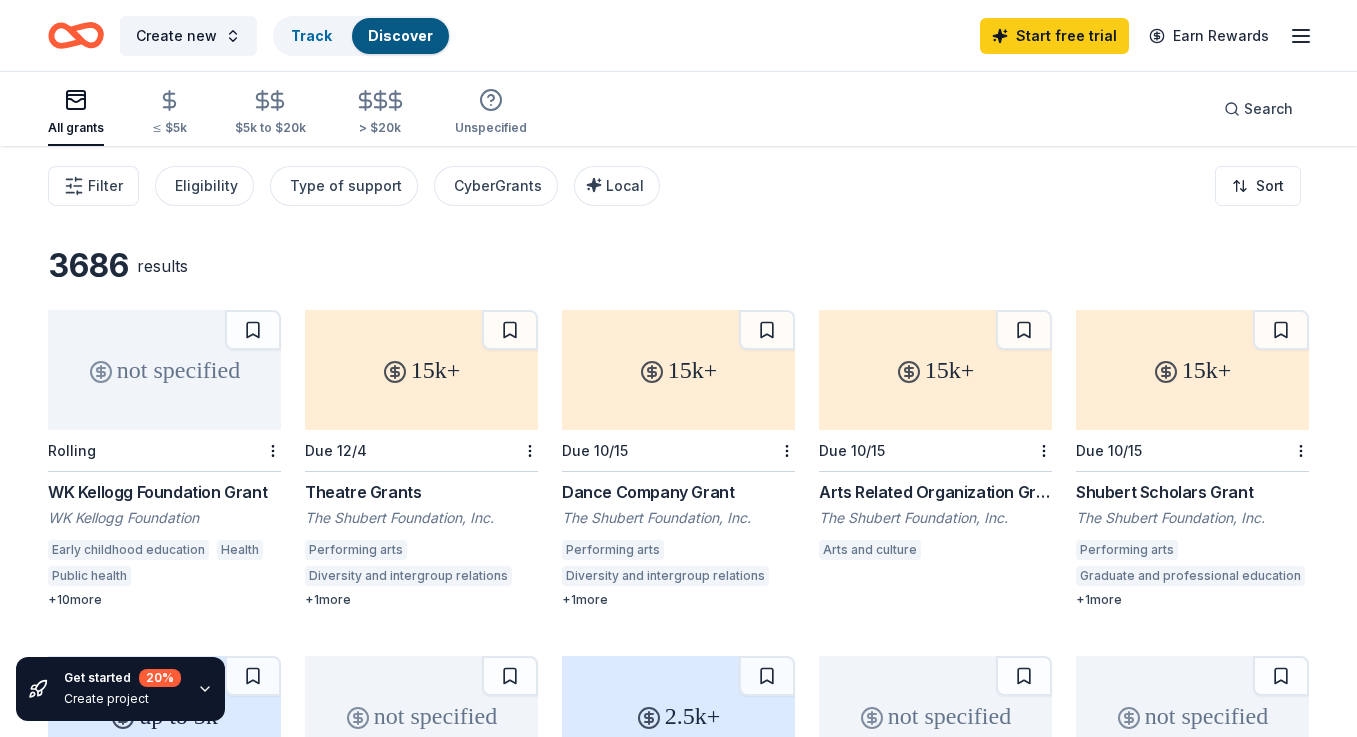 scroll, scrollTop: 0, scrollLeft: 0, axis: both 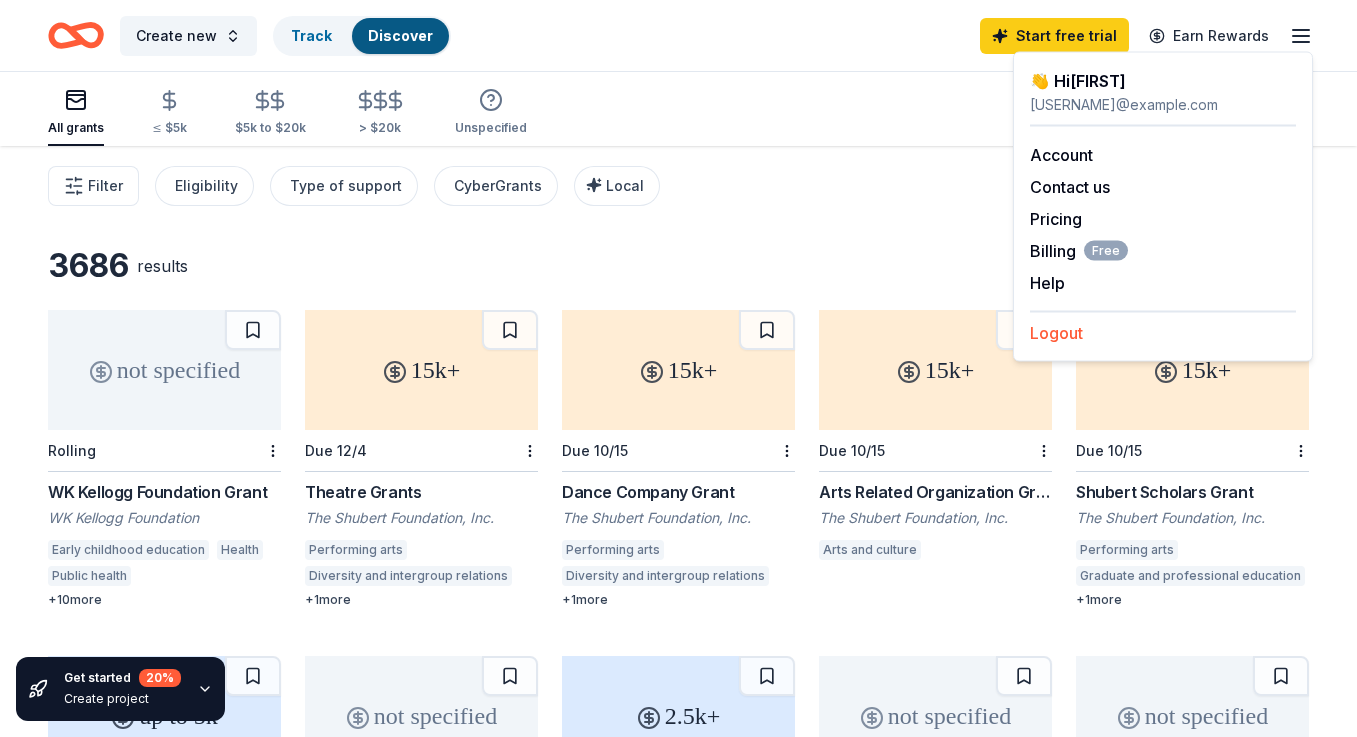 click on "Logout" at bounding box center (1056, 333) 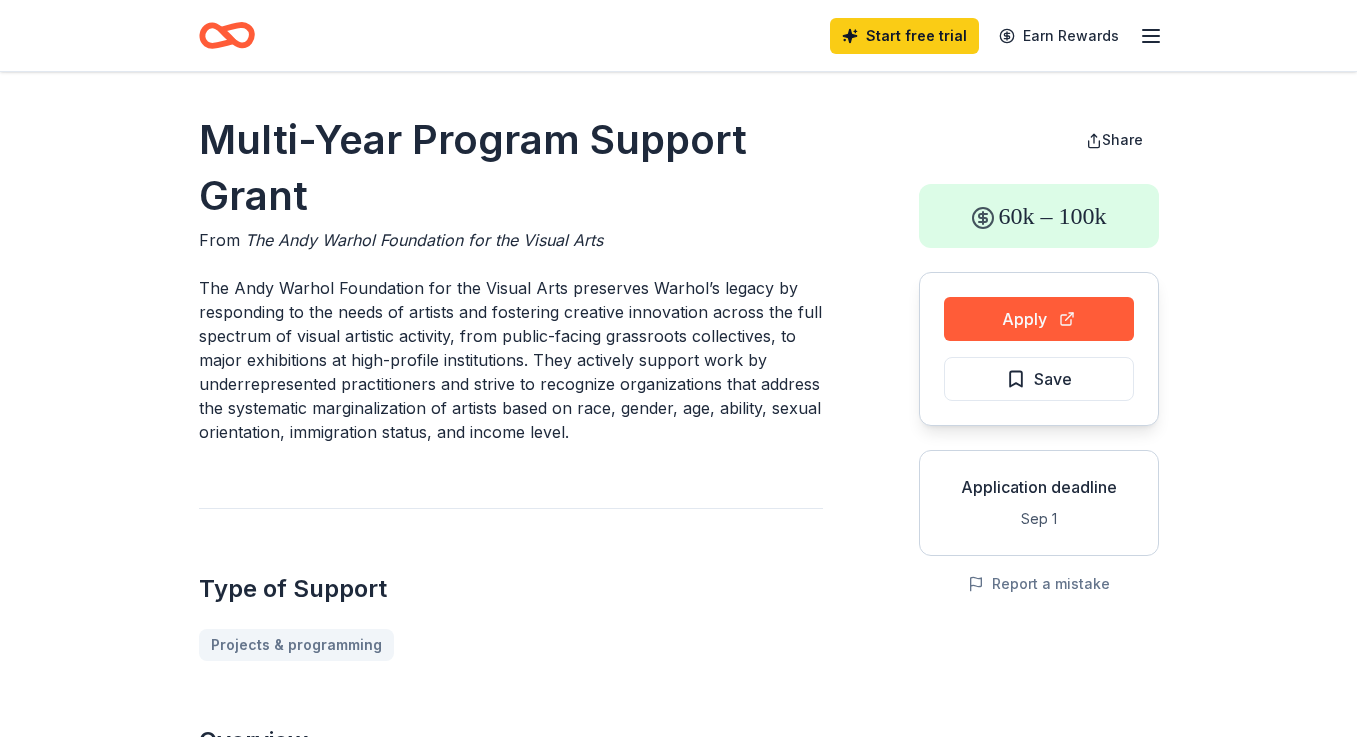 scroll, scrollTop: 0, scrollLeft: 0, axis: both 